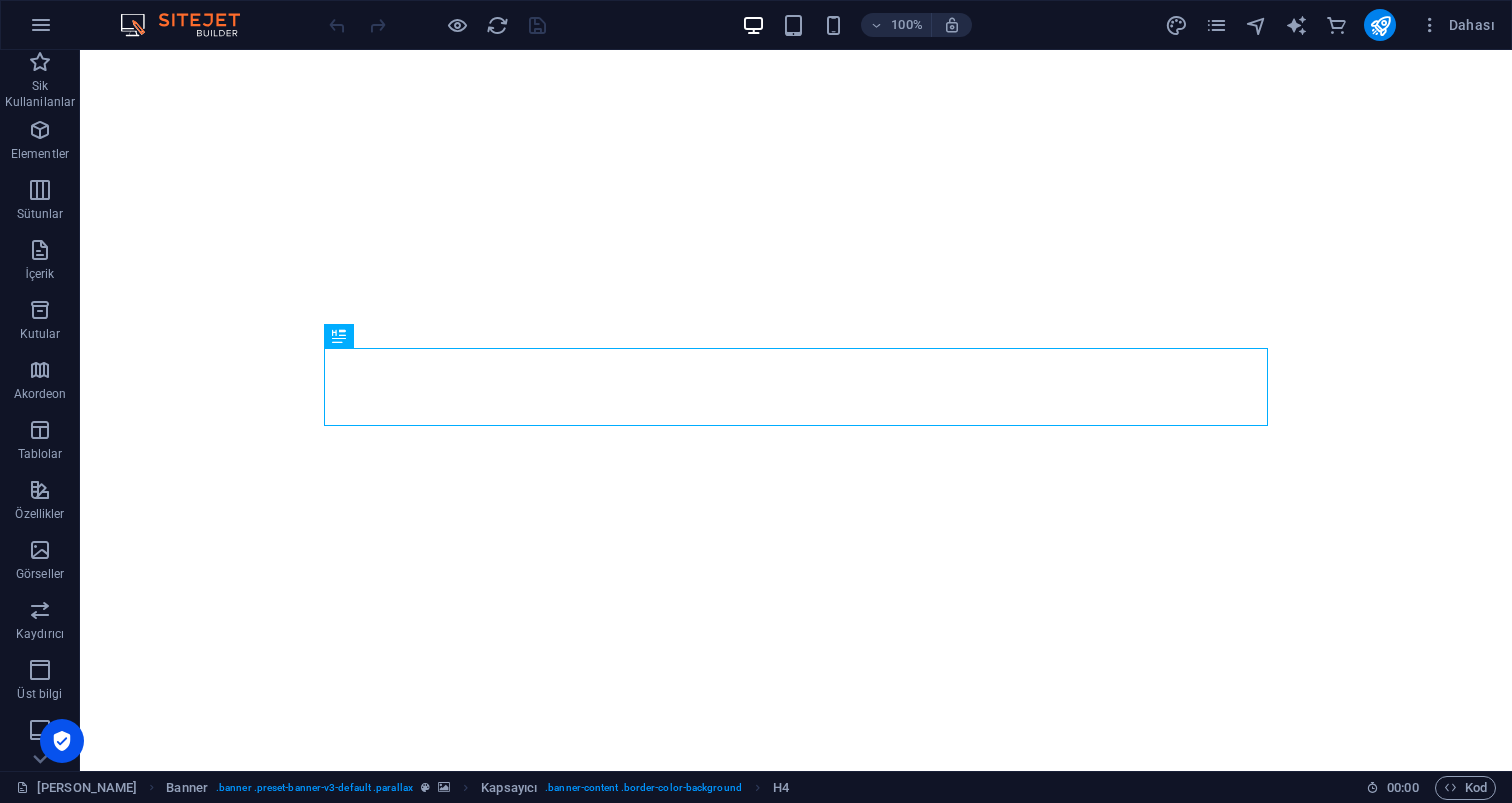 scroll, scrollTop: 0, scrollLeft: 0, axis: both 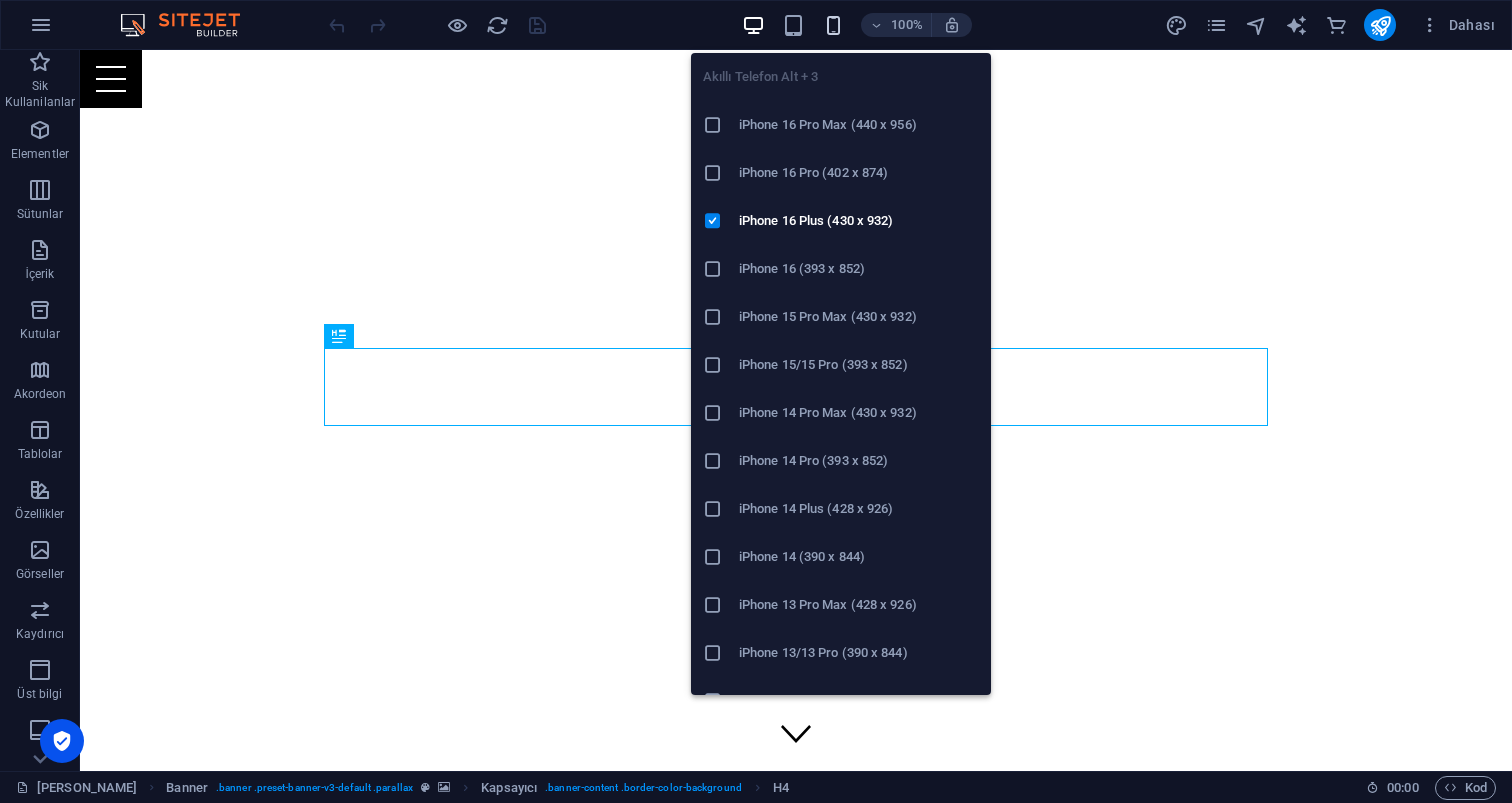 click at bounding box center (833, 25) 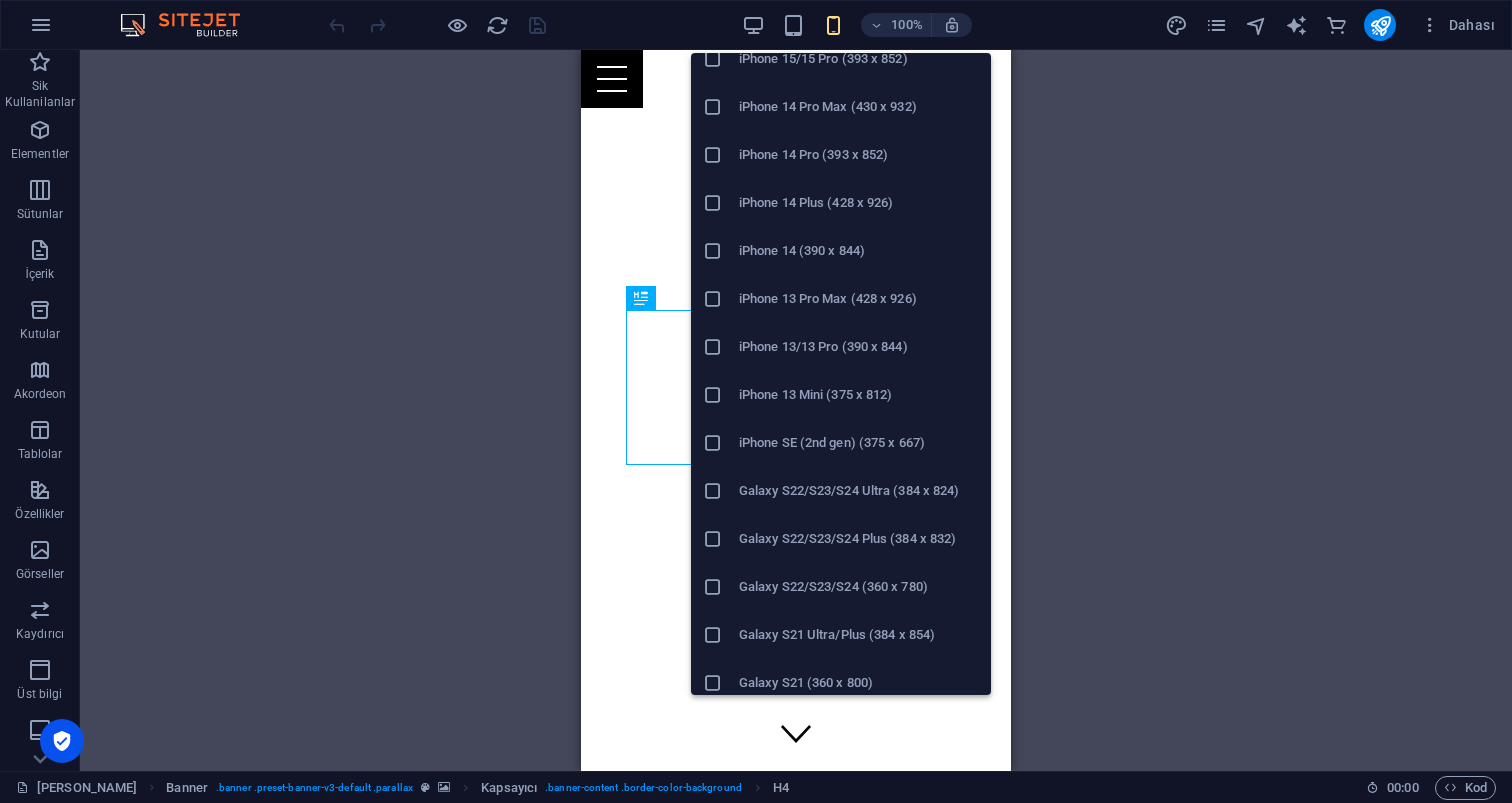 scroll, scrollTop: 307, scrollLeft: 0, axis: vertical 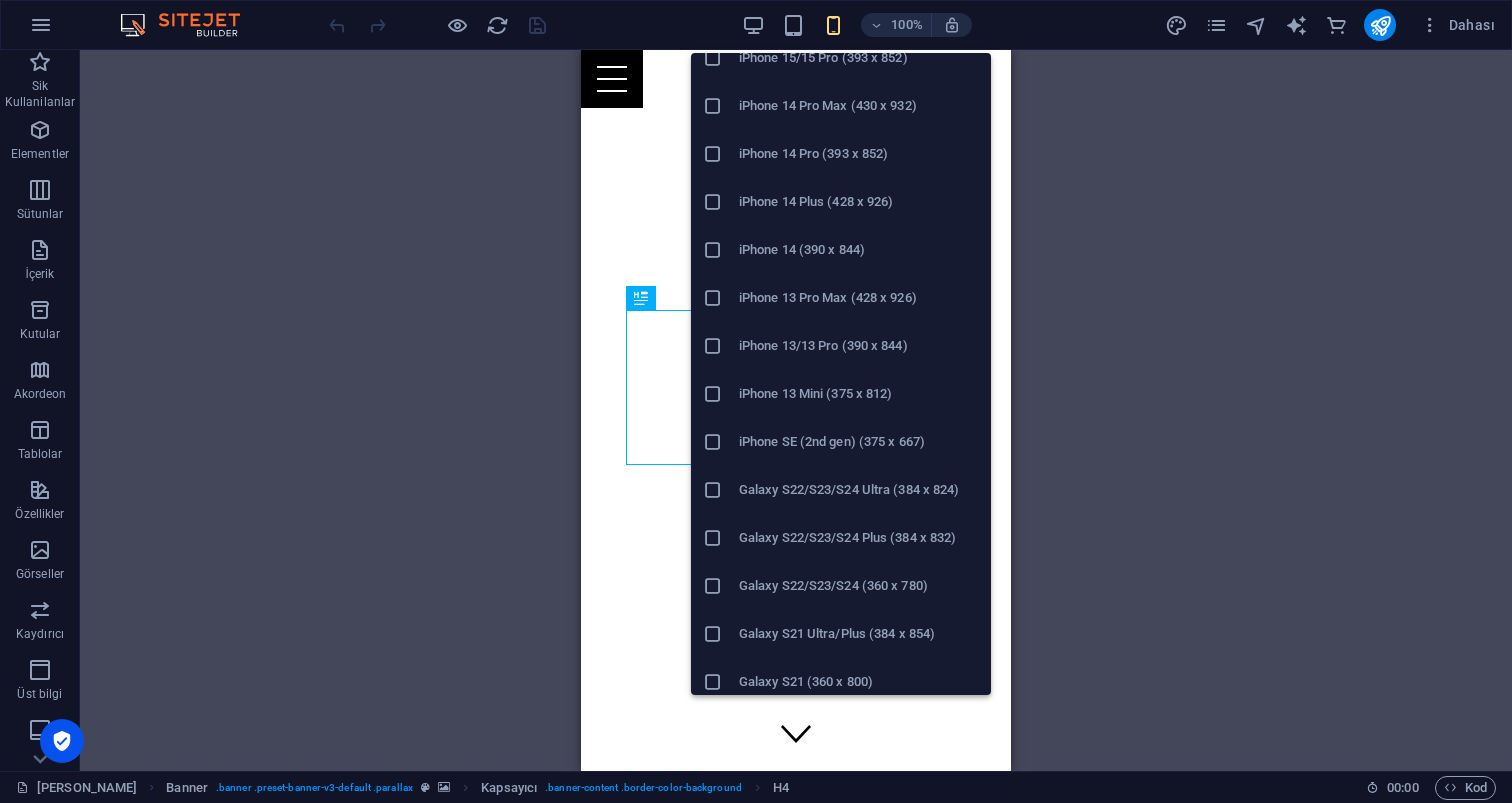 click on "iPhone 13 Mini (375 x 812)" at bounding box center (859, 394) 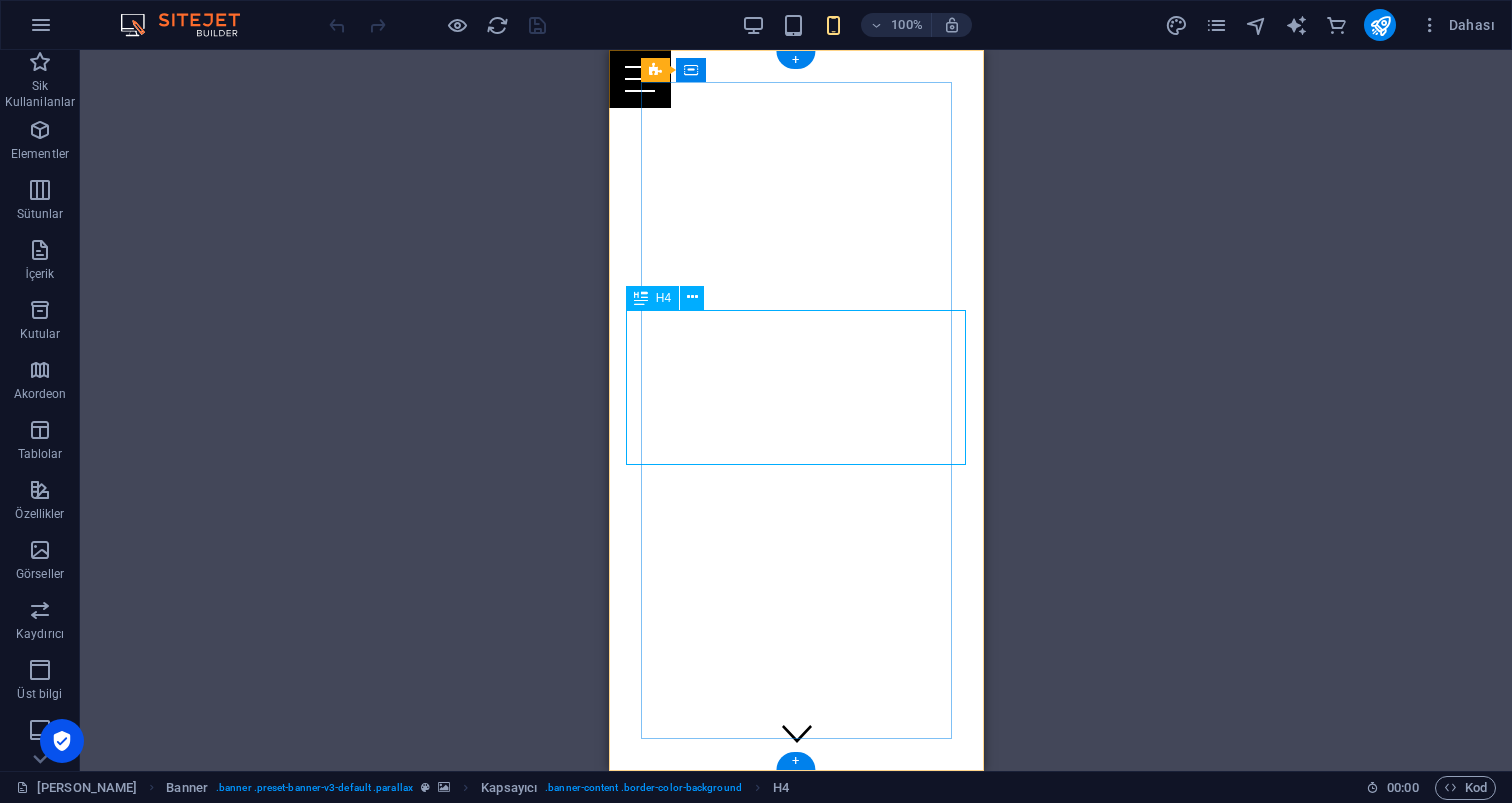 click on "[DOMAIN_NAME]'ye adım atarak eğlencenin kalbine yolculuk yapmaya hazır mısınız?" at bounding box center (795, 977) 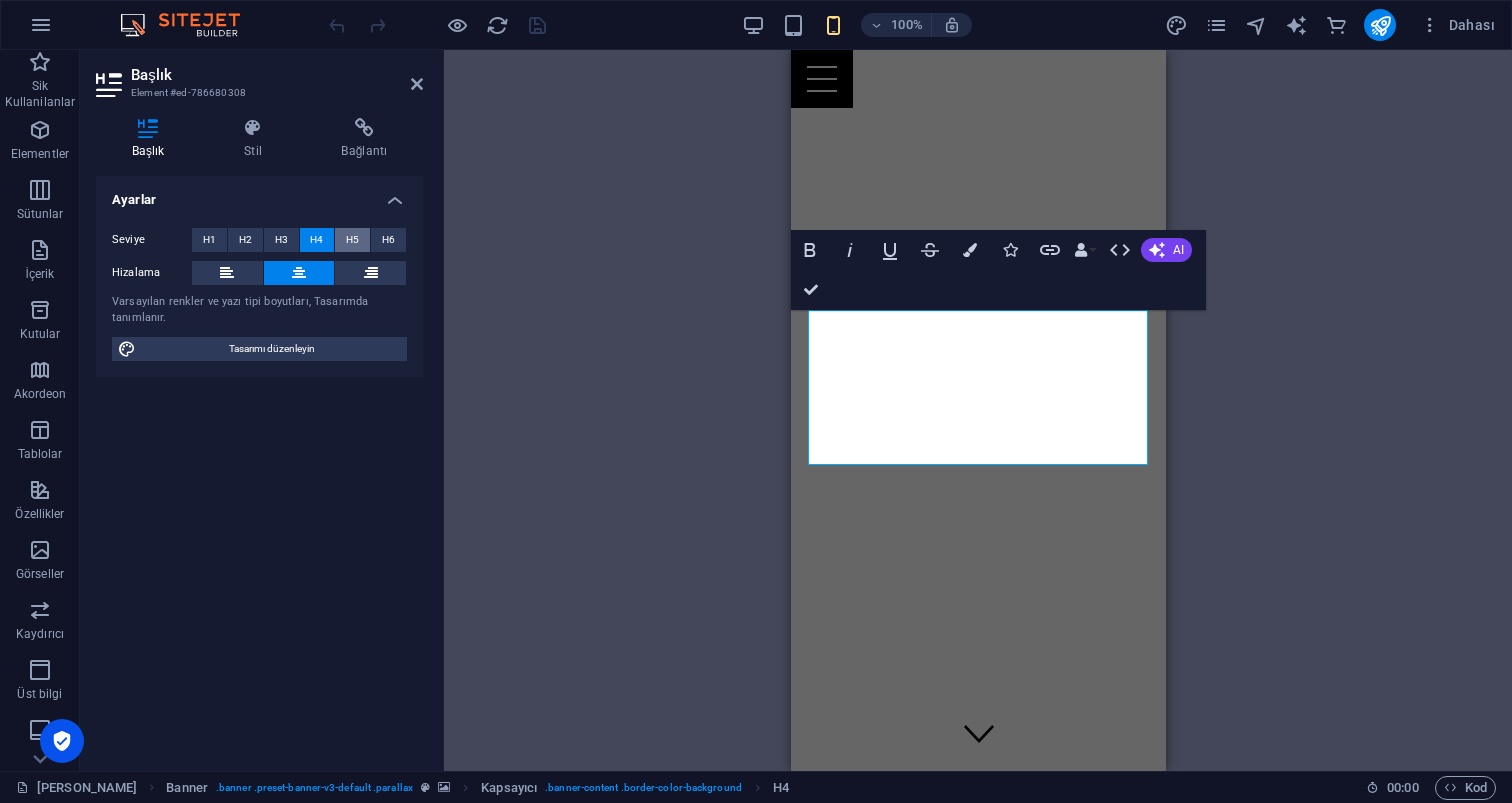 click on "H5" at bounding box center [352, 240] 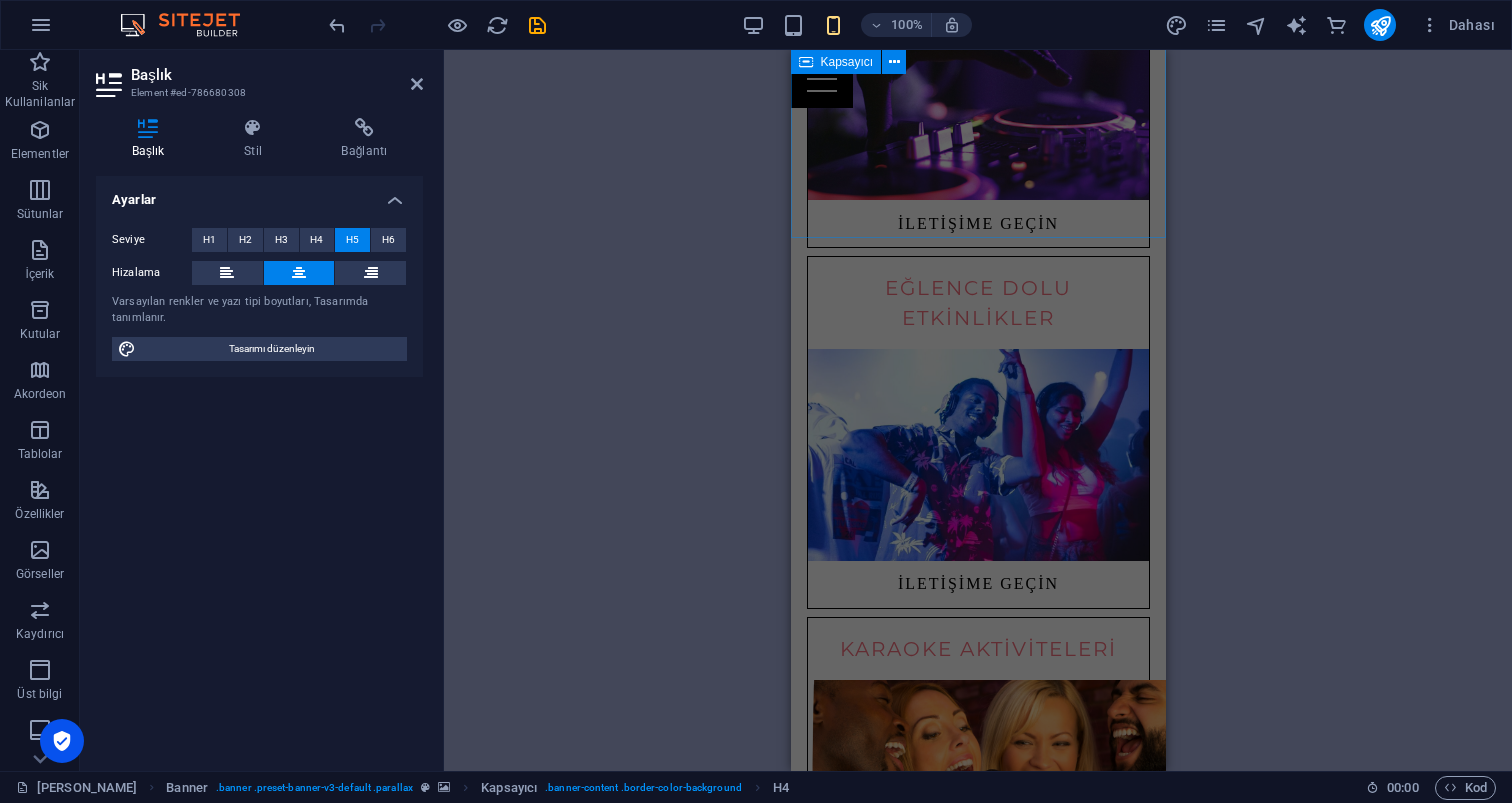 scroll, scrollTop: 2222, scrollLeft: 0, axis: vertical 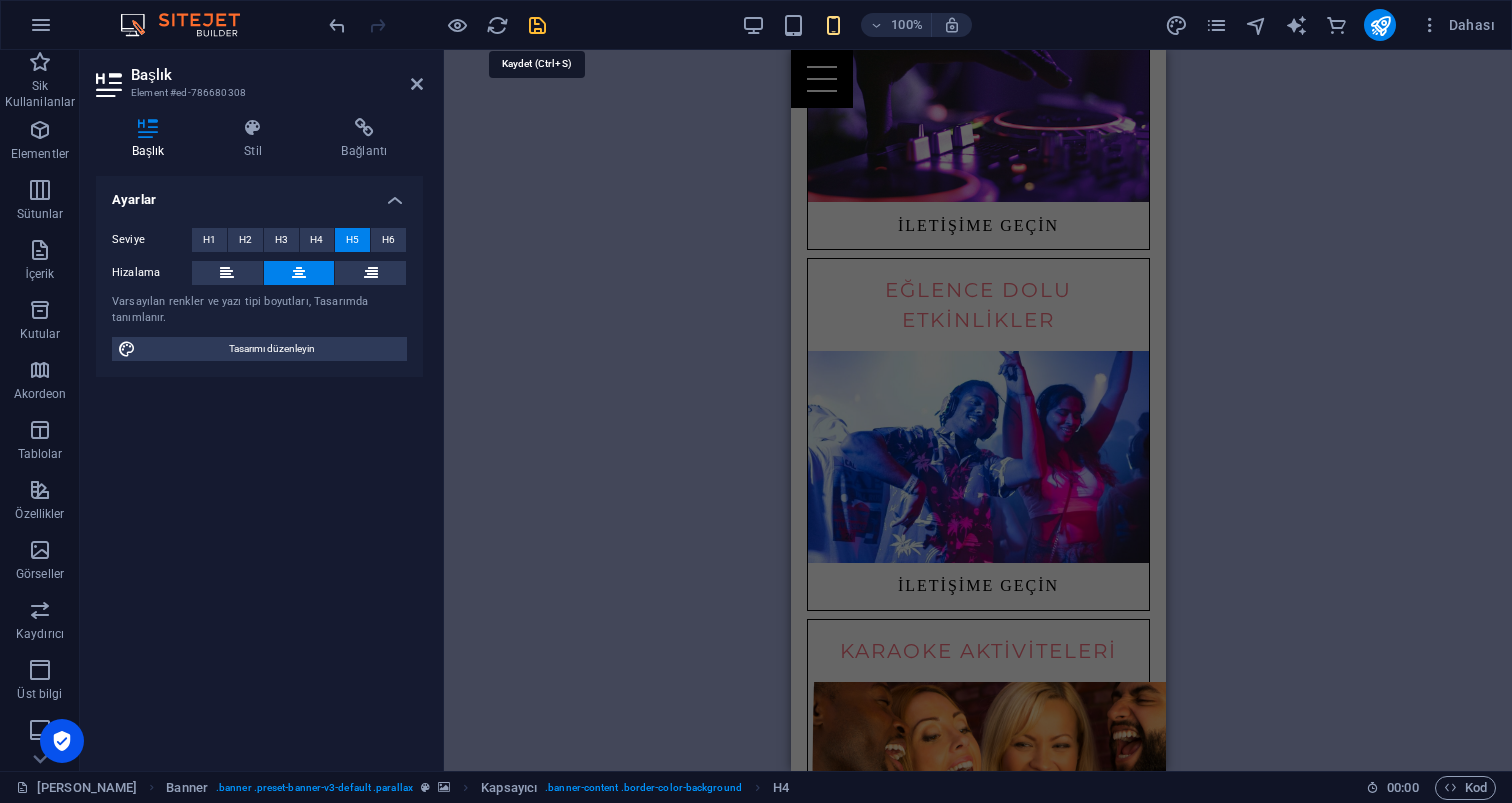 click at bounding box center [537, 25] 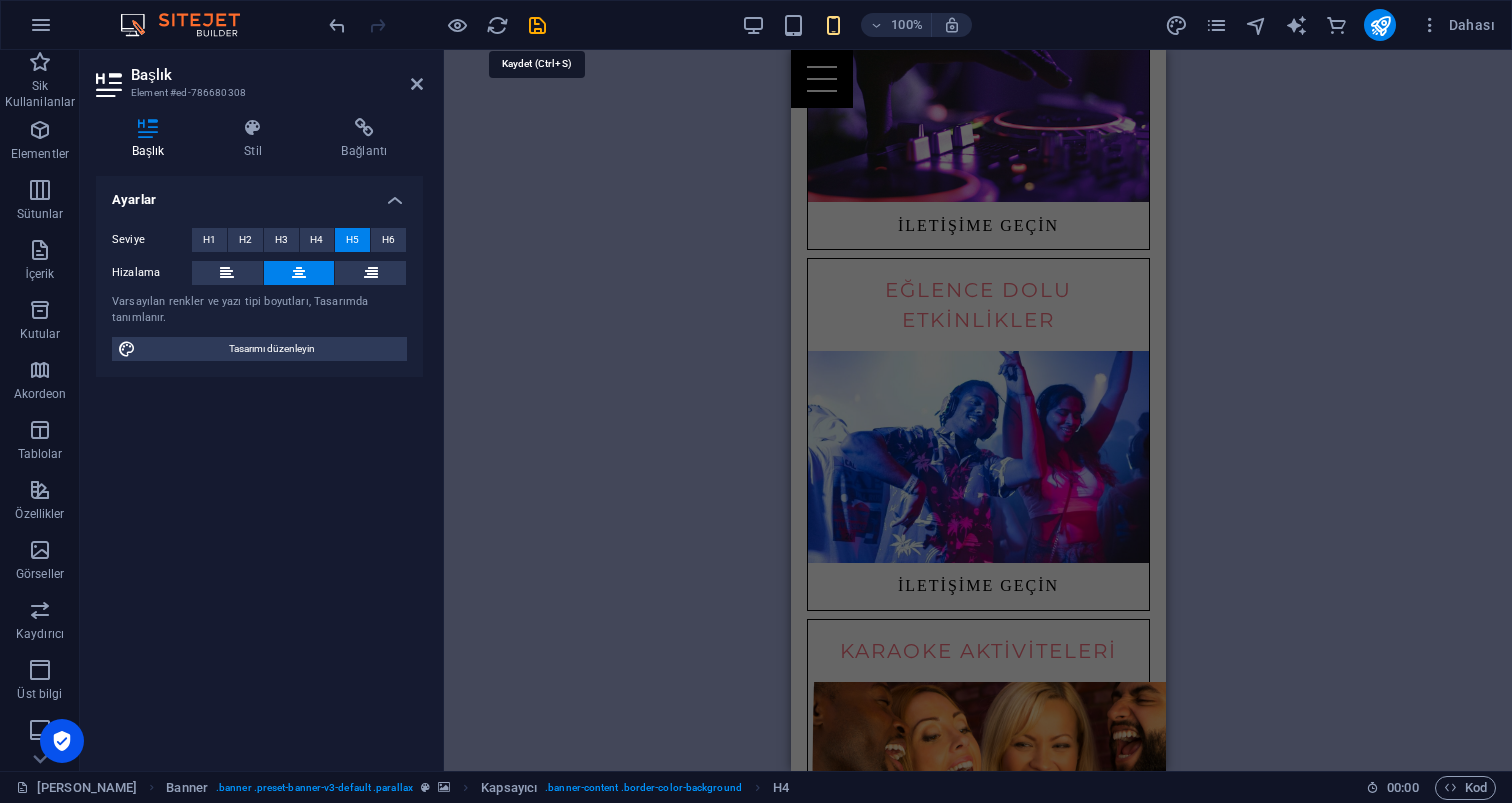 scroll, scrollTop: 0, scrollLeft: 0, axis: both 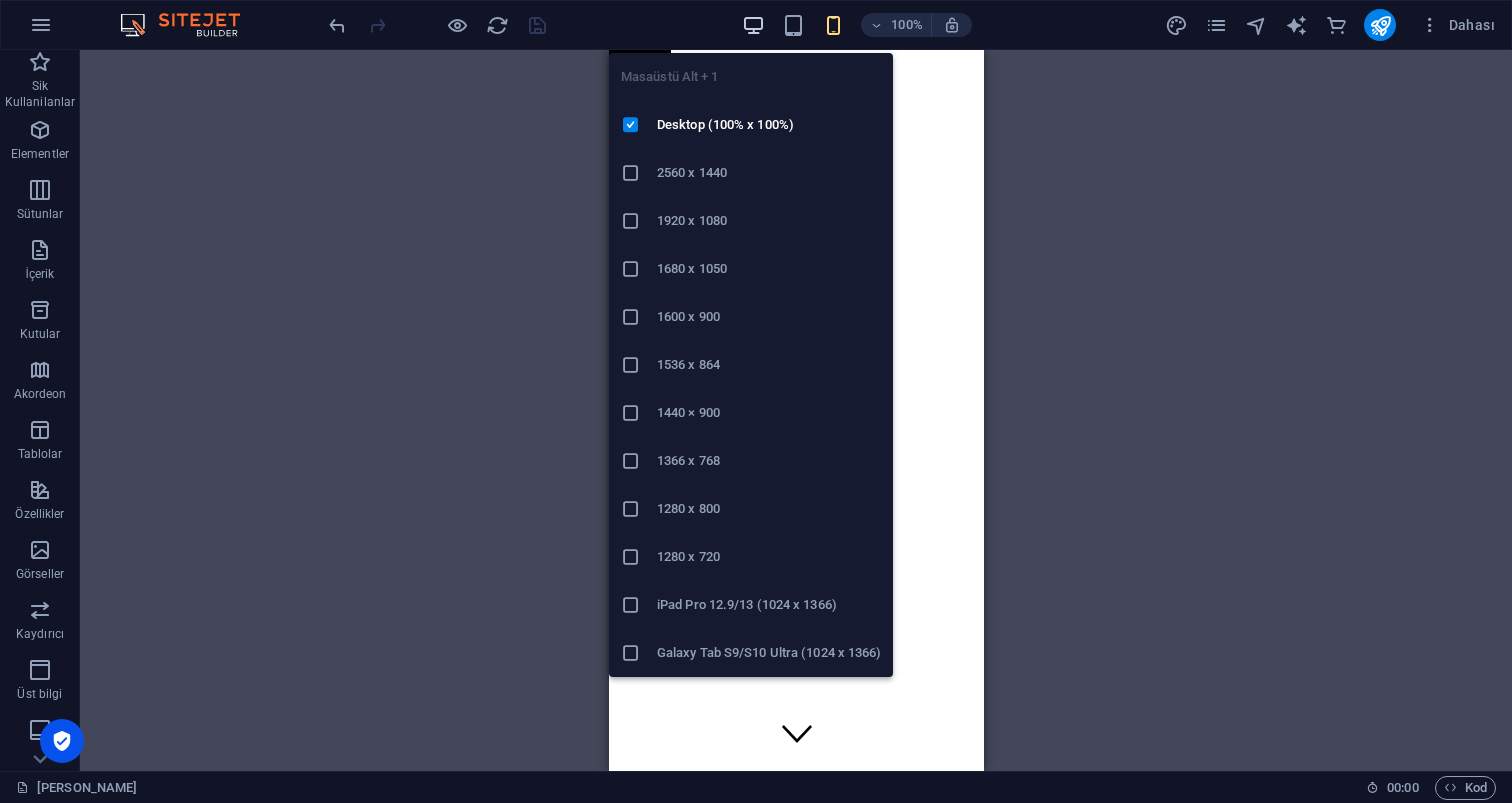 click at bounding box center [753, 25] 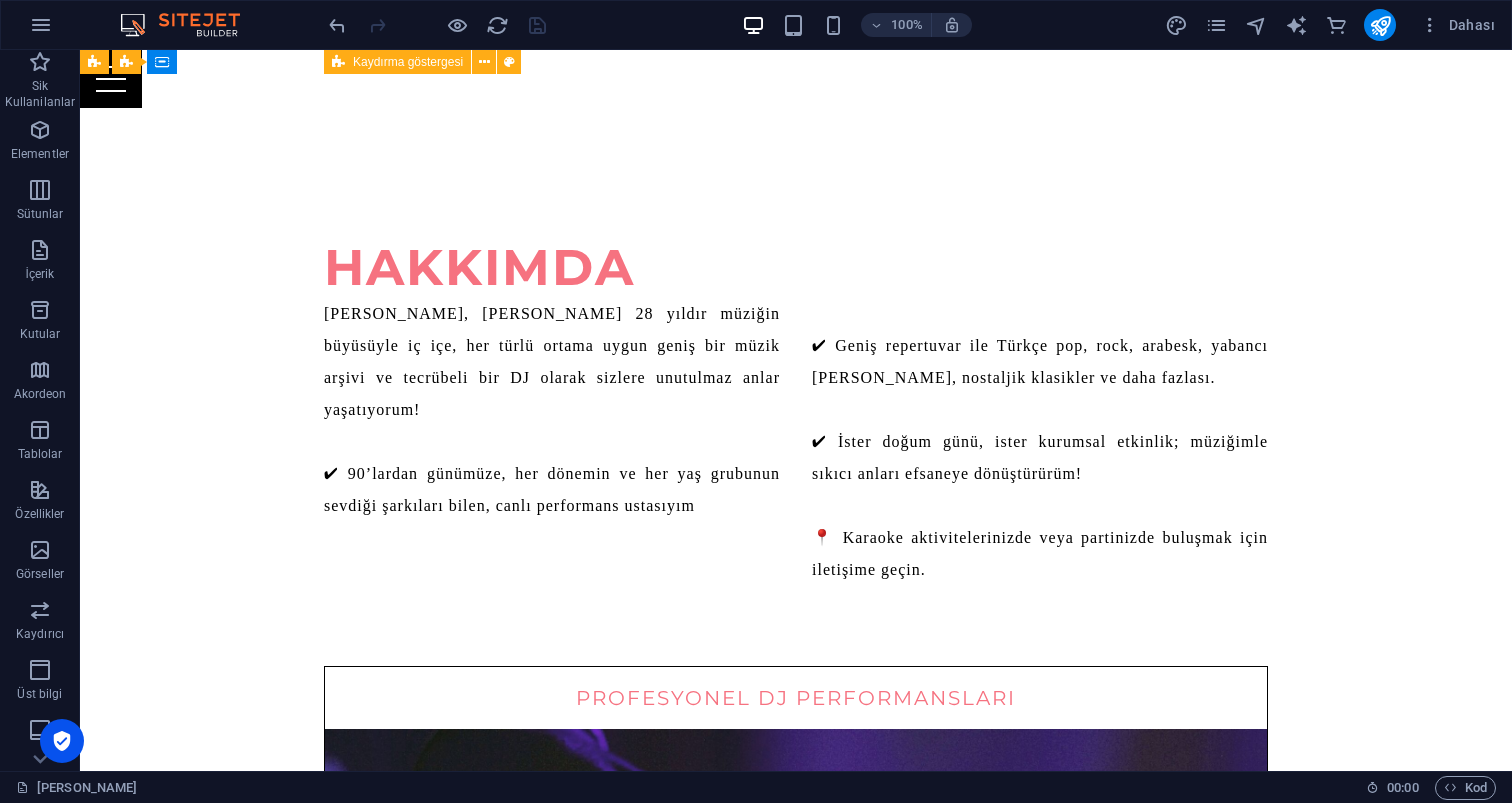 scroll, scrollTop: 1069, scrollLeft: 0, axis: vertical 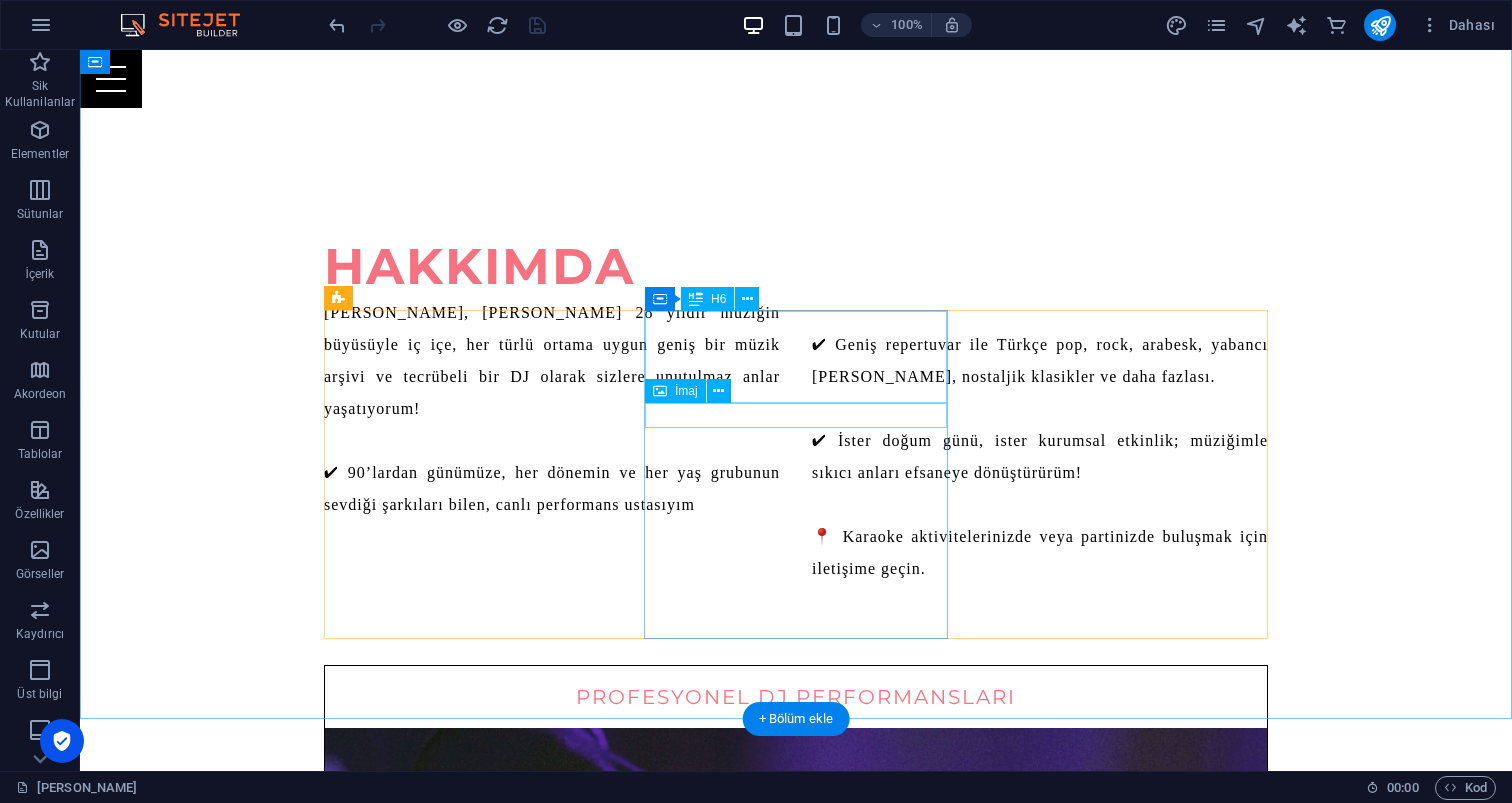 click on "İmaj" at bounding box center (686, 391) 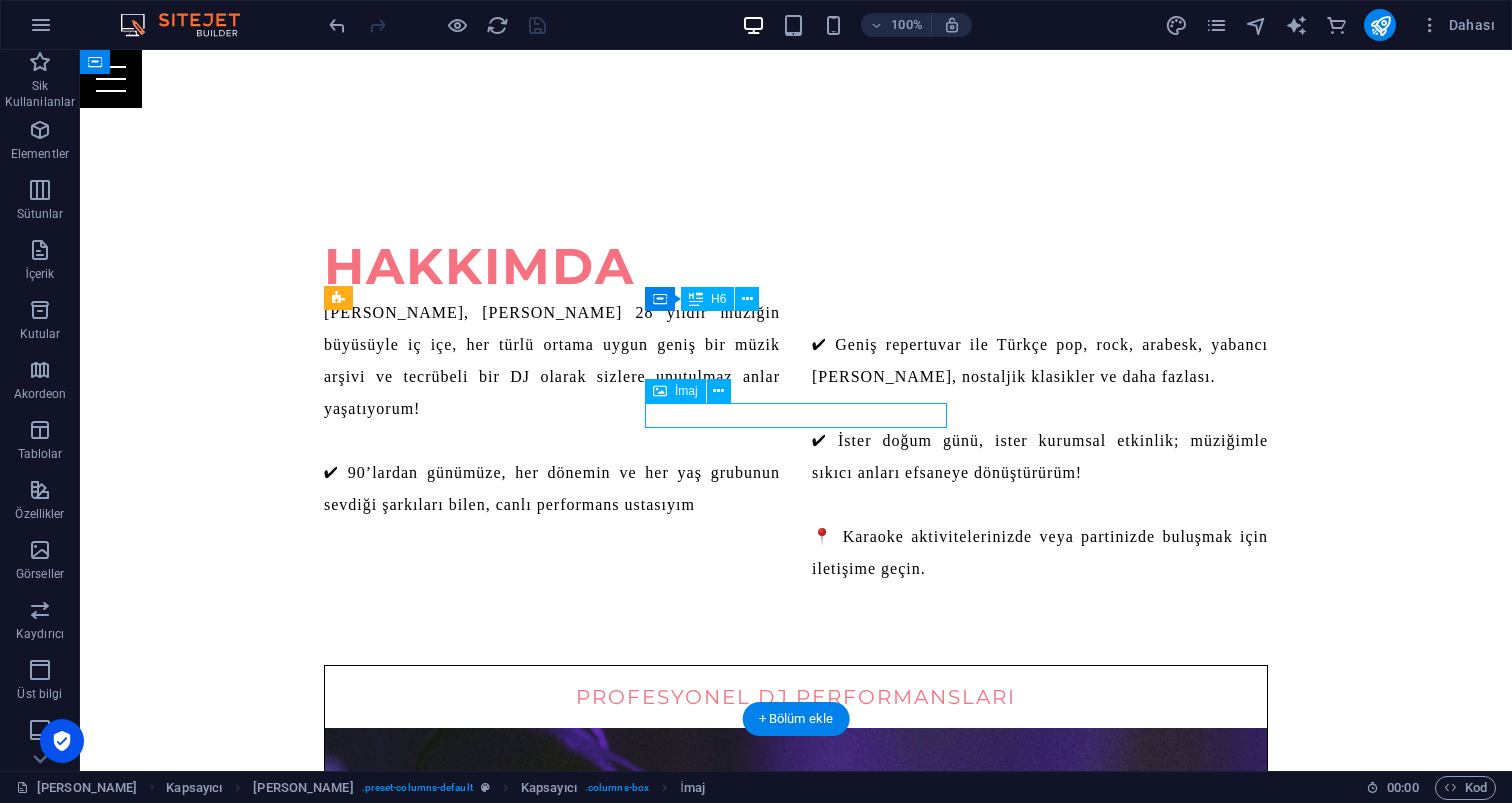 click on "İmaj" at bounding box center (686, 391) 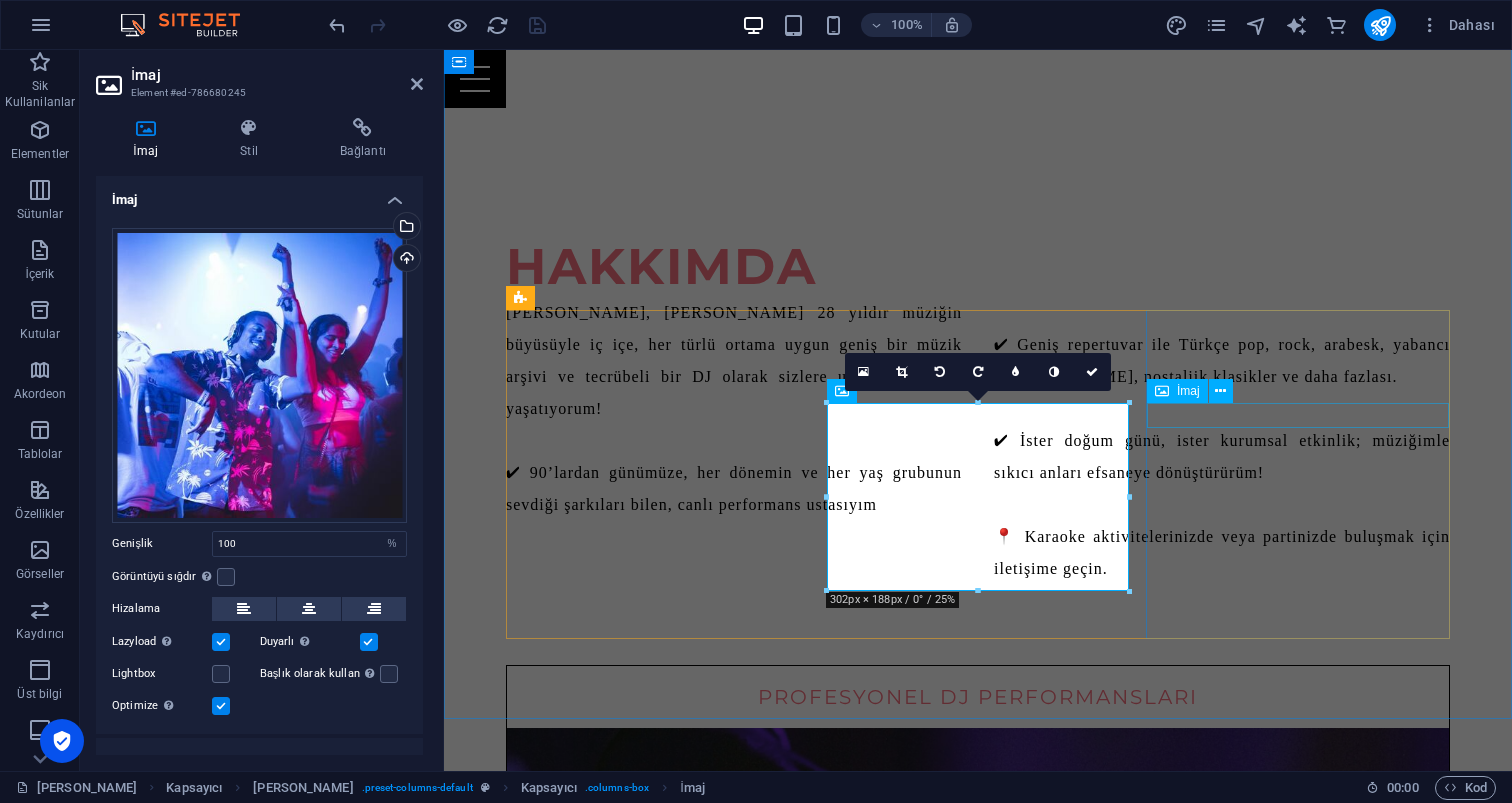 click on "İmaj" at bounding box center [1188, 391] 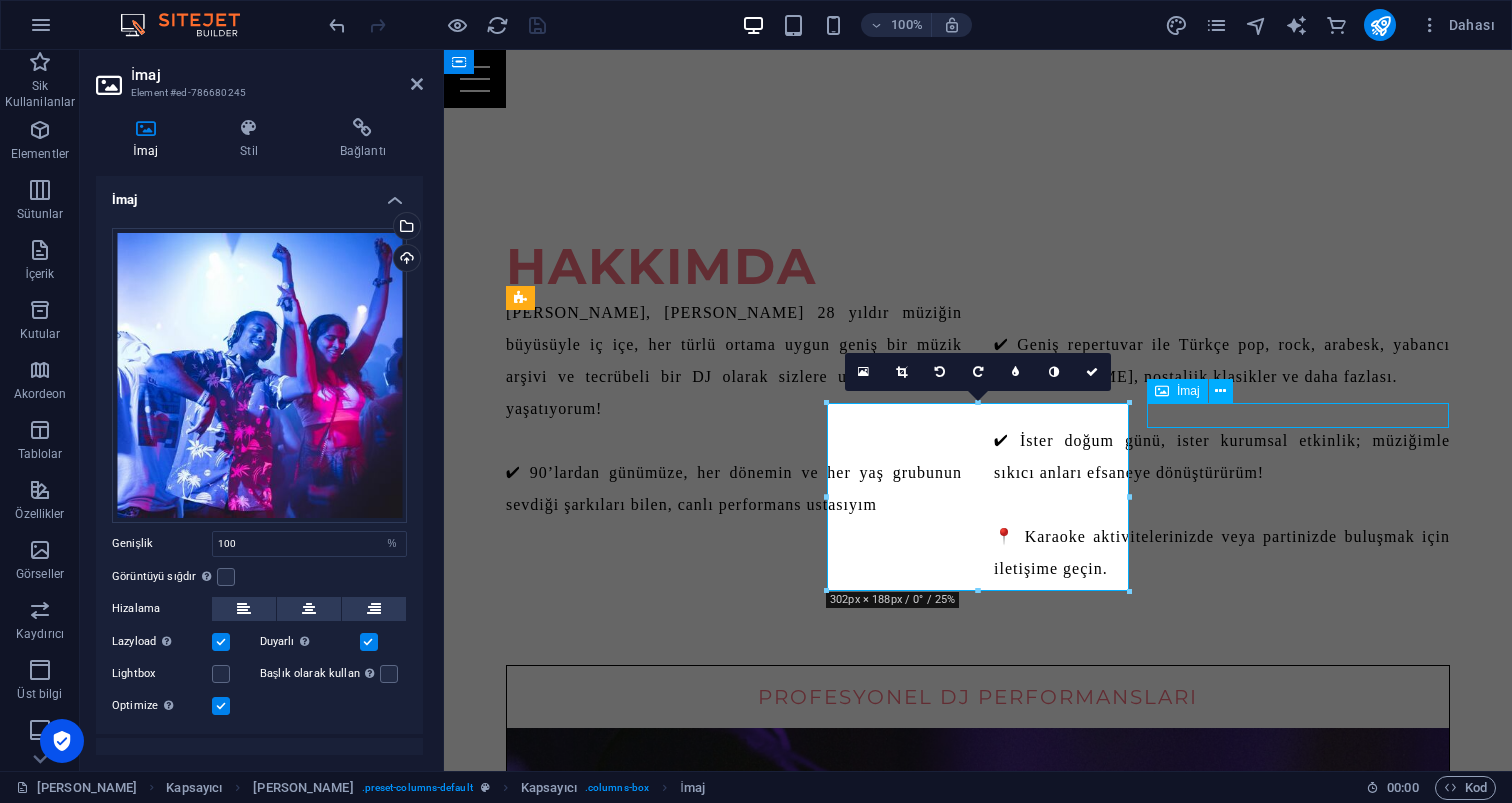 click on "İmaj" at bounding box center (1188, 391) 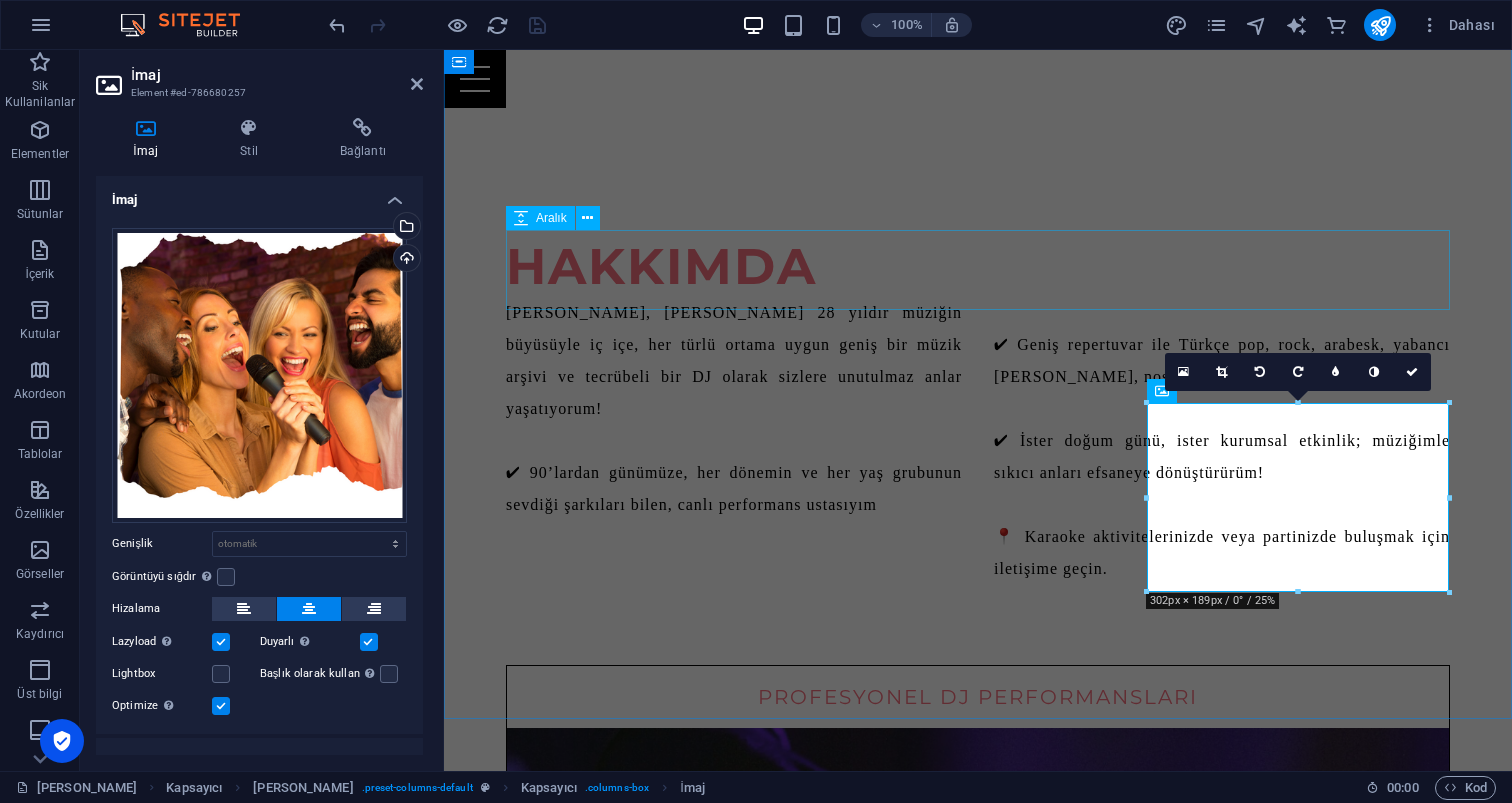 click at bounding box center (978, 625) 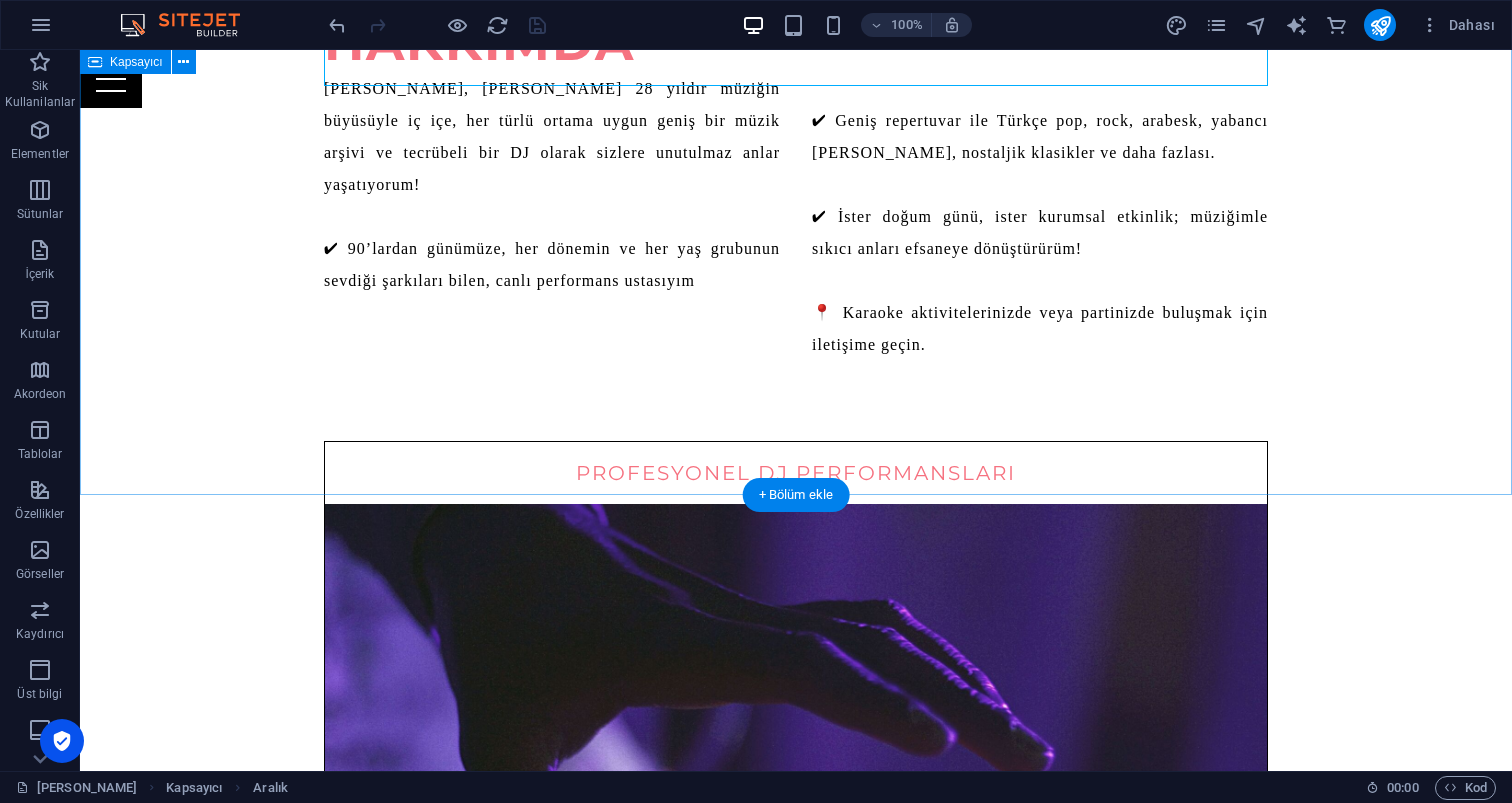 scroll, scrollTop: 1292, scrollLeft: 0, axis: vertical 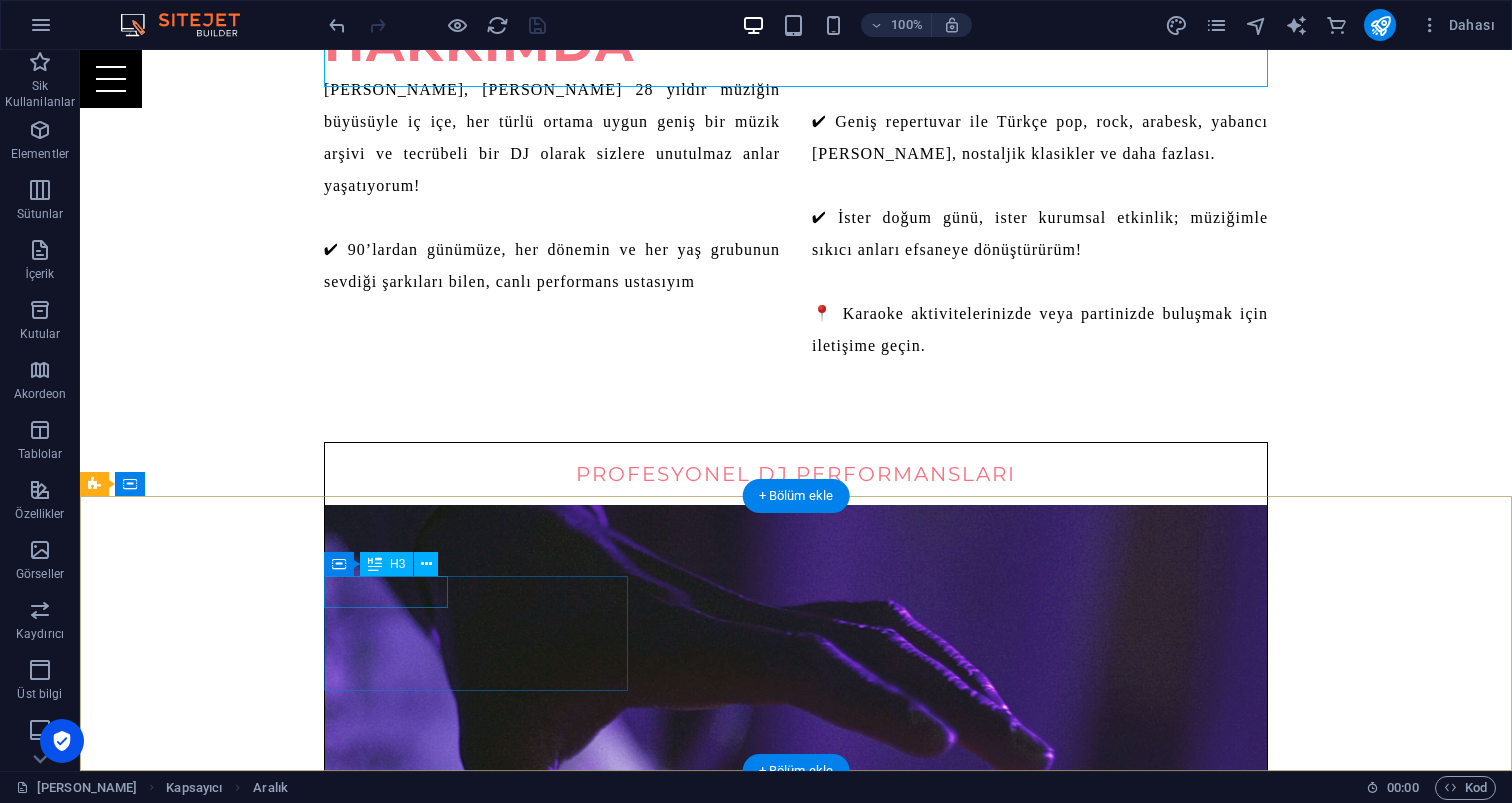 click on "Adres" at bounding box center [568, 3035] 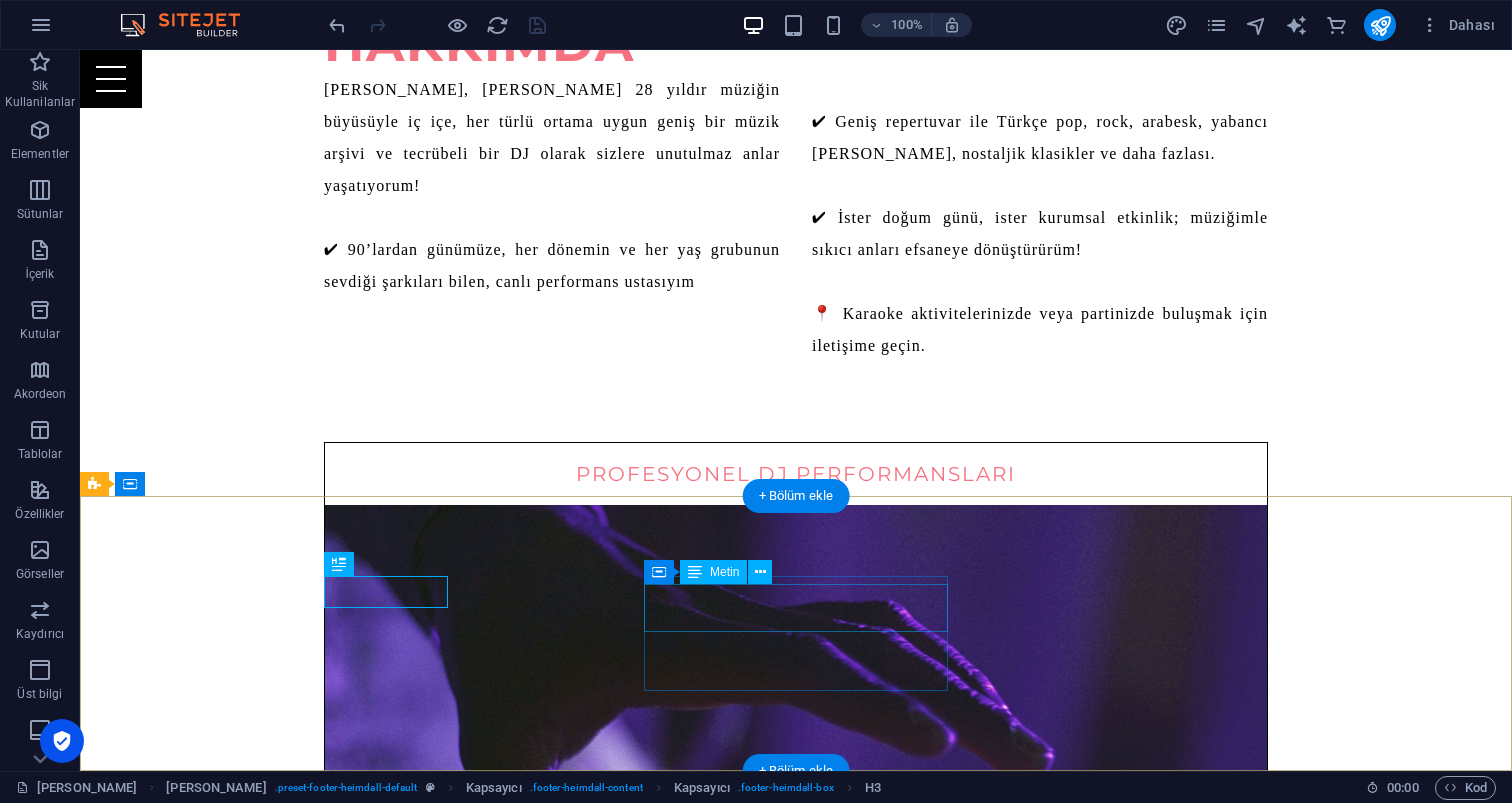 click on "Instagram" at bounding box center (568, 3744) 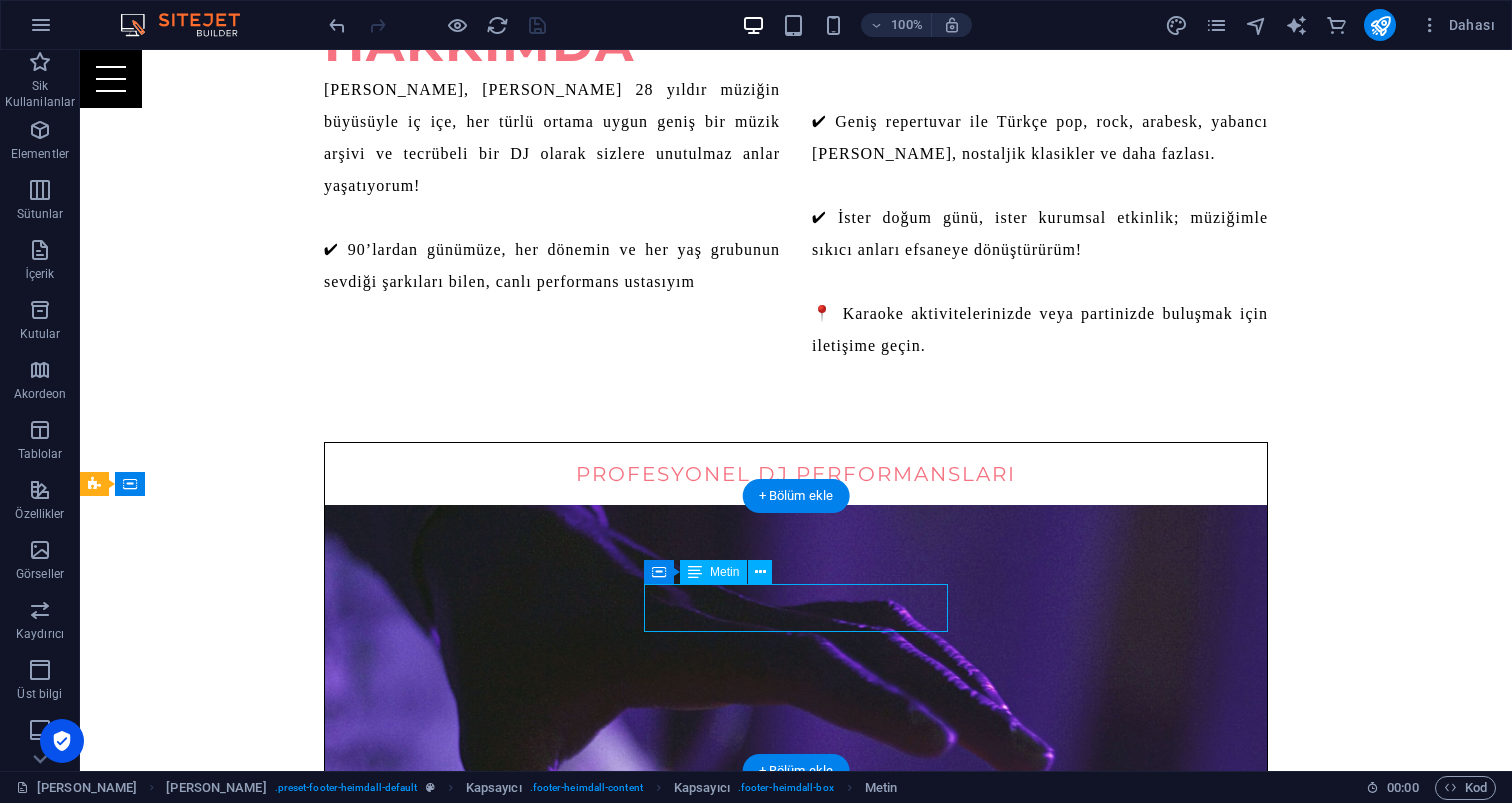 click on "Instagram" at bounding box center [568, 3744] 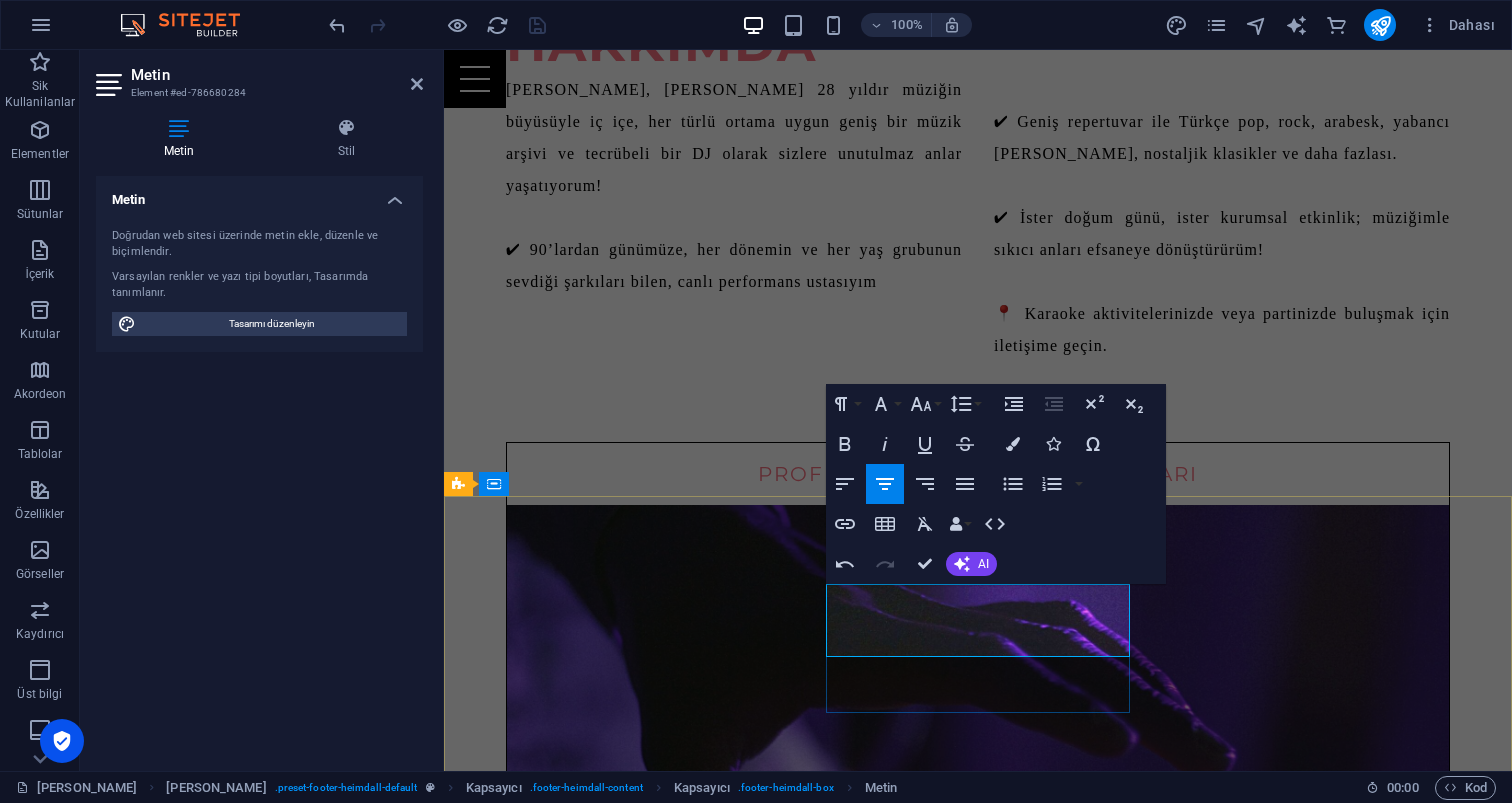 type 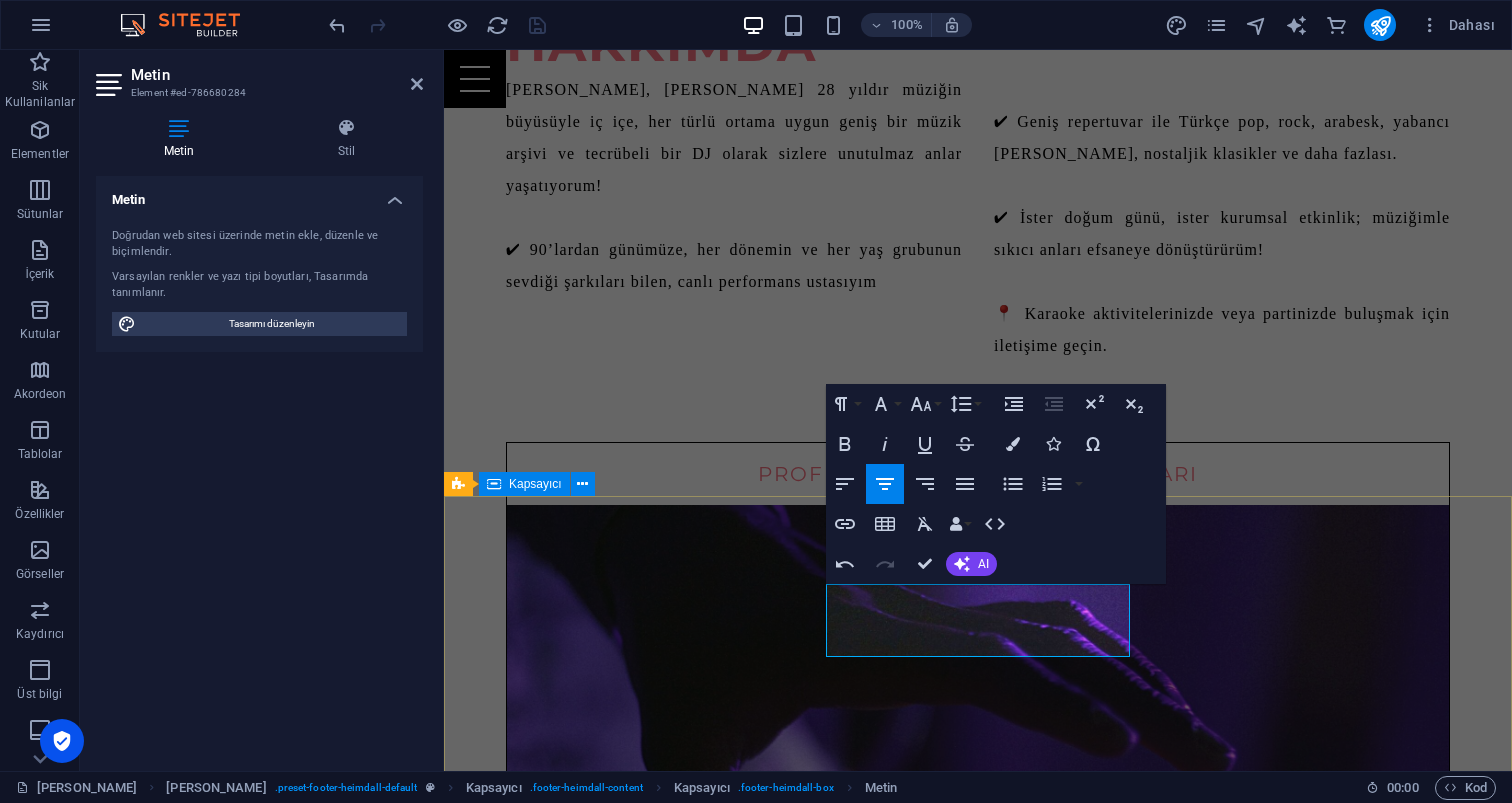 click on "Adres [DOMAIN_NAME] Güzeloba [GEOGRAPHIC_DATA]   07230 [GEOGRAPHIC_DATA] Kalın     Instagram     WhatsApp İLETİŞİM [PERSON_NAME]         05333501812    Email:  [EMAIL_ADDRESS][DOMAIN_NAME]" at bounding box center (978, 4544) 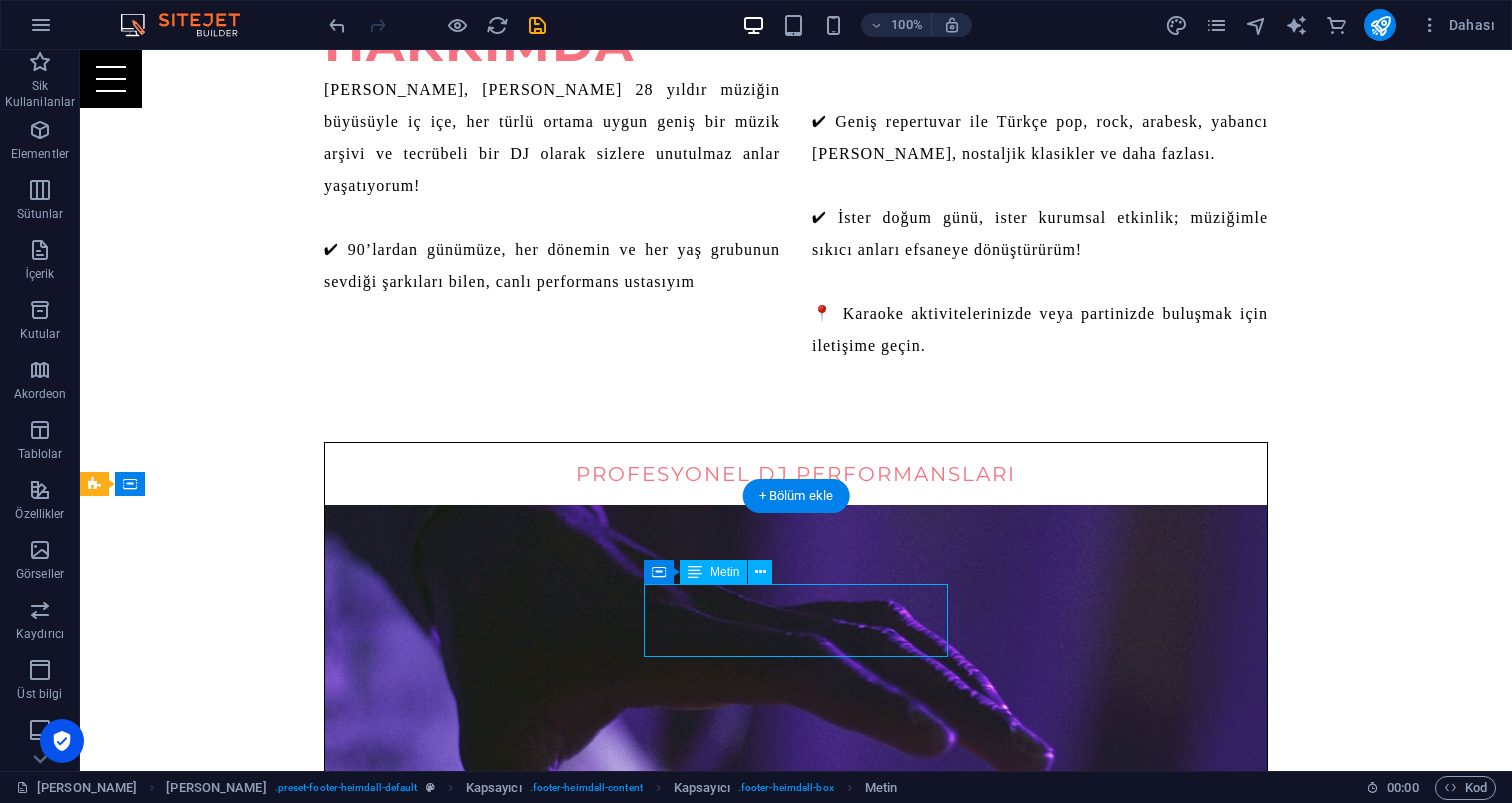 drag, startPoint x: 813, startPoint y: 635, endPoint x: 815, endPoint y: 601, distance: 34.058773 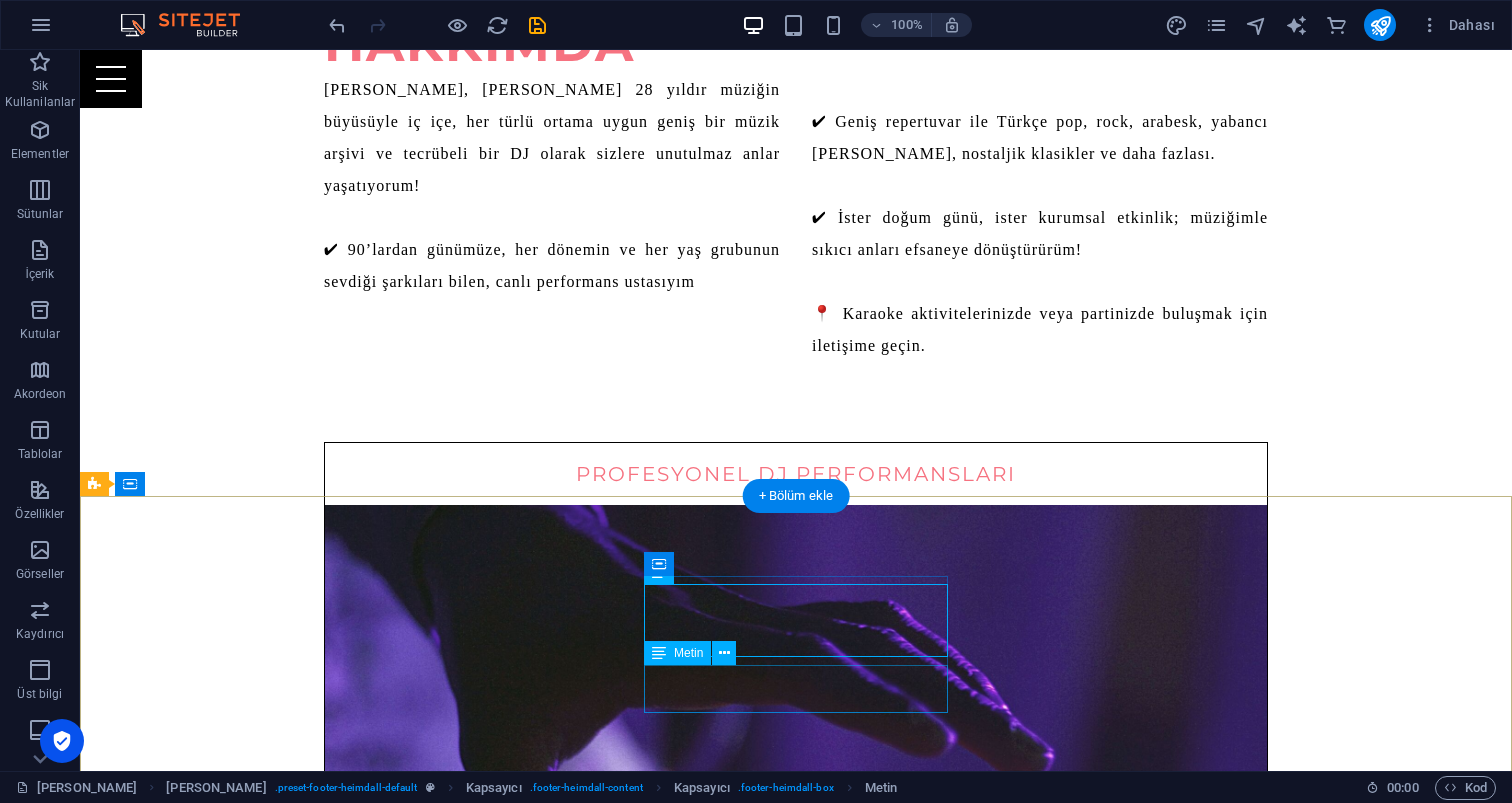 click on "WhatsApp" at bounding box center (568, 4898) 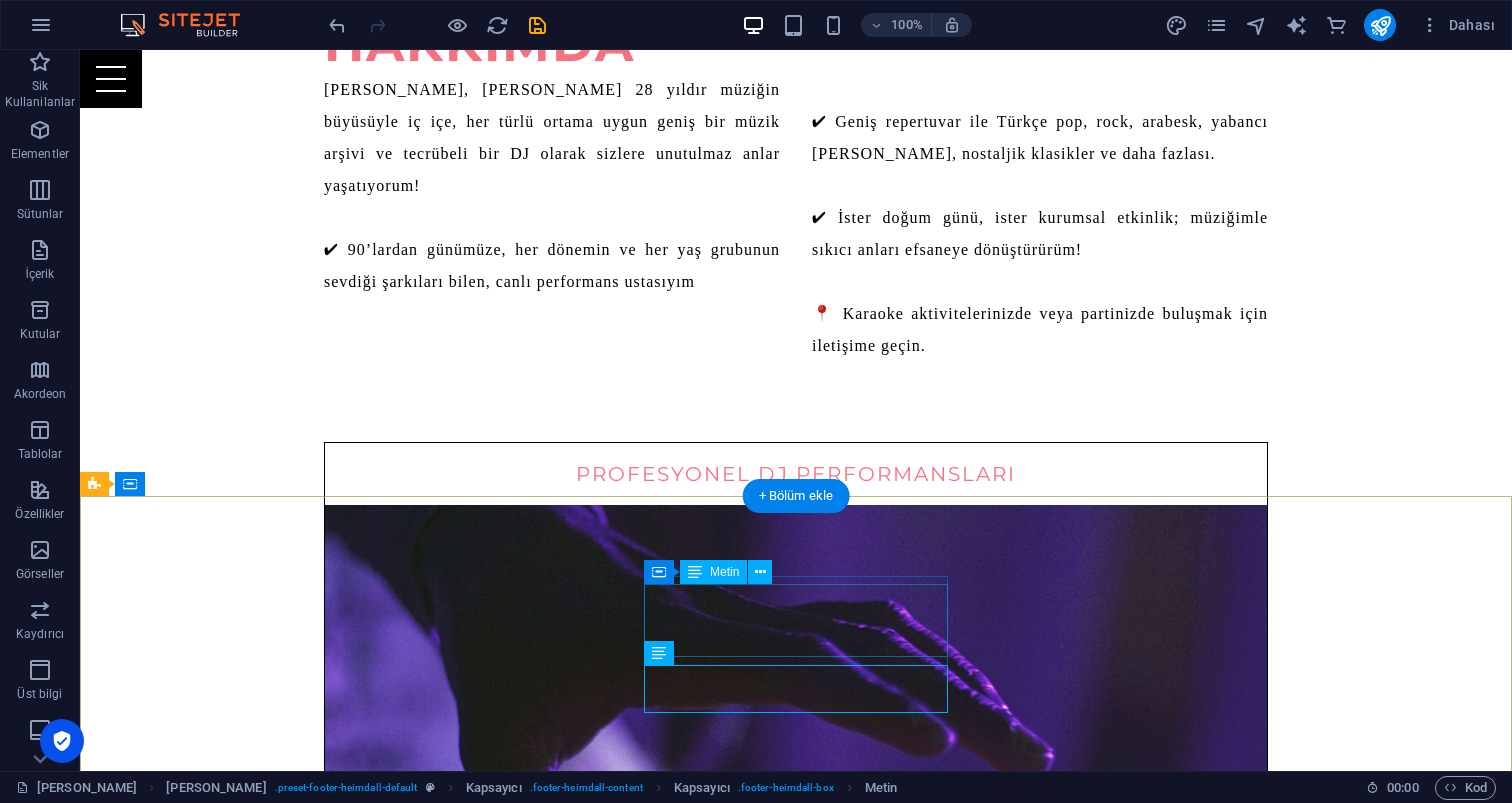 click on "[PERSON_NAME]     Instagram" at bounding box center (568, 3757) 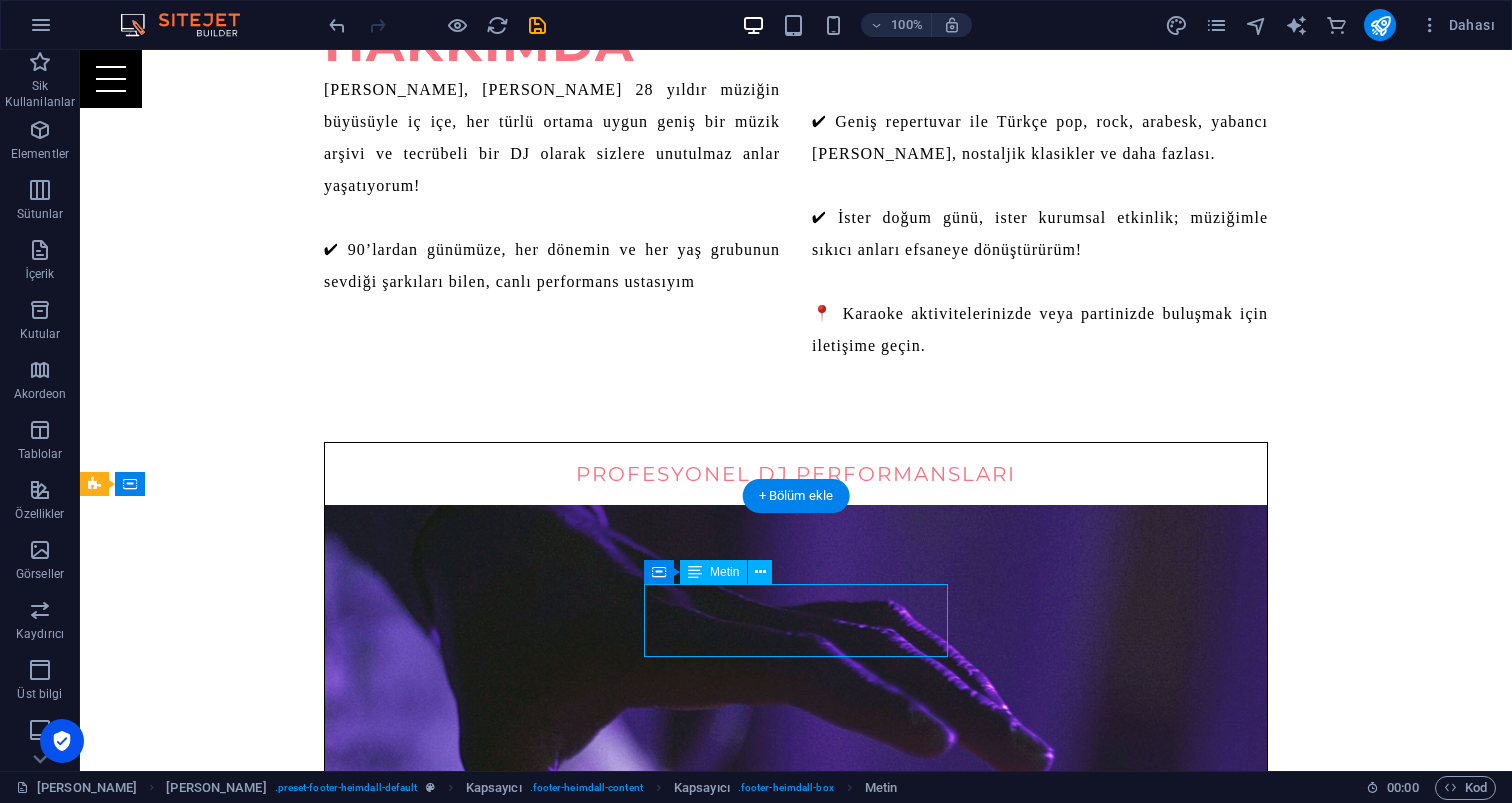 click on "[PERSON_NAME]     Instagram" at bounding box center [568, 3757] 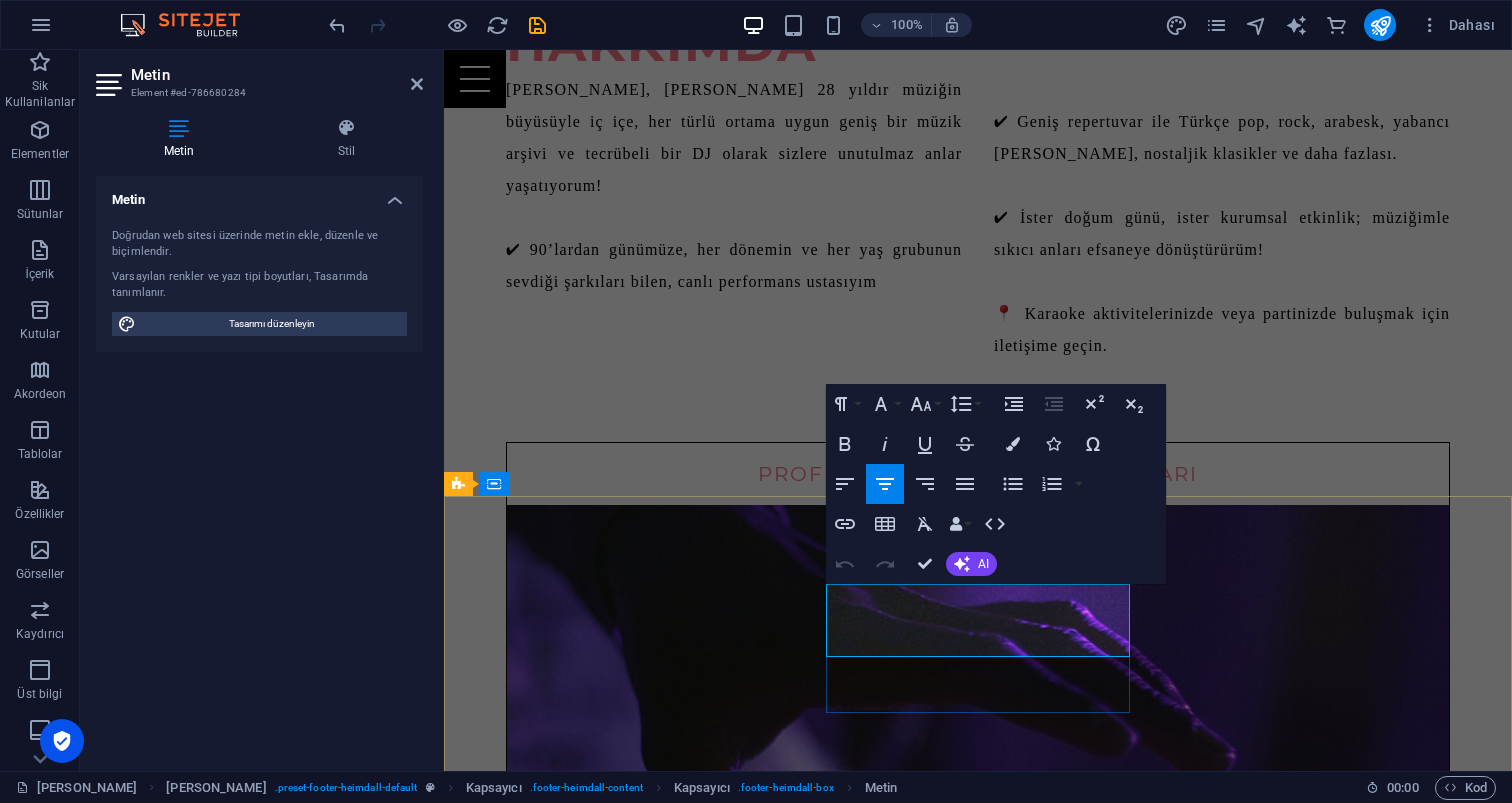 click 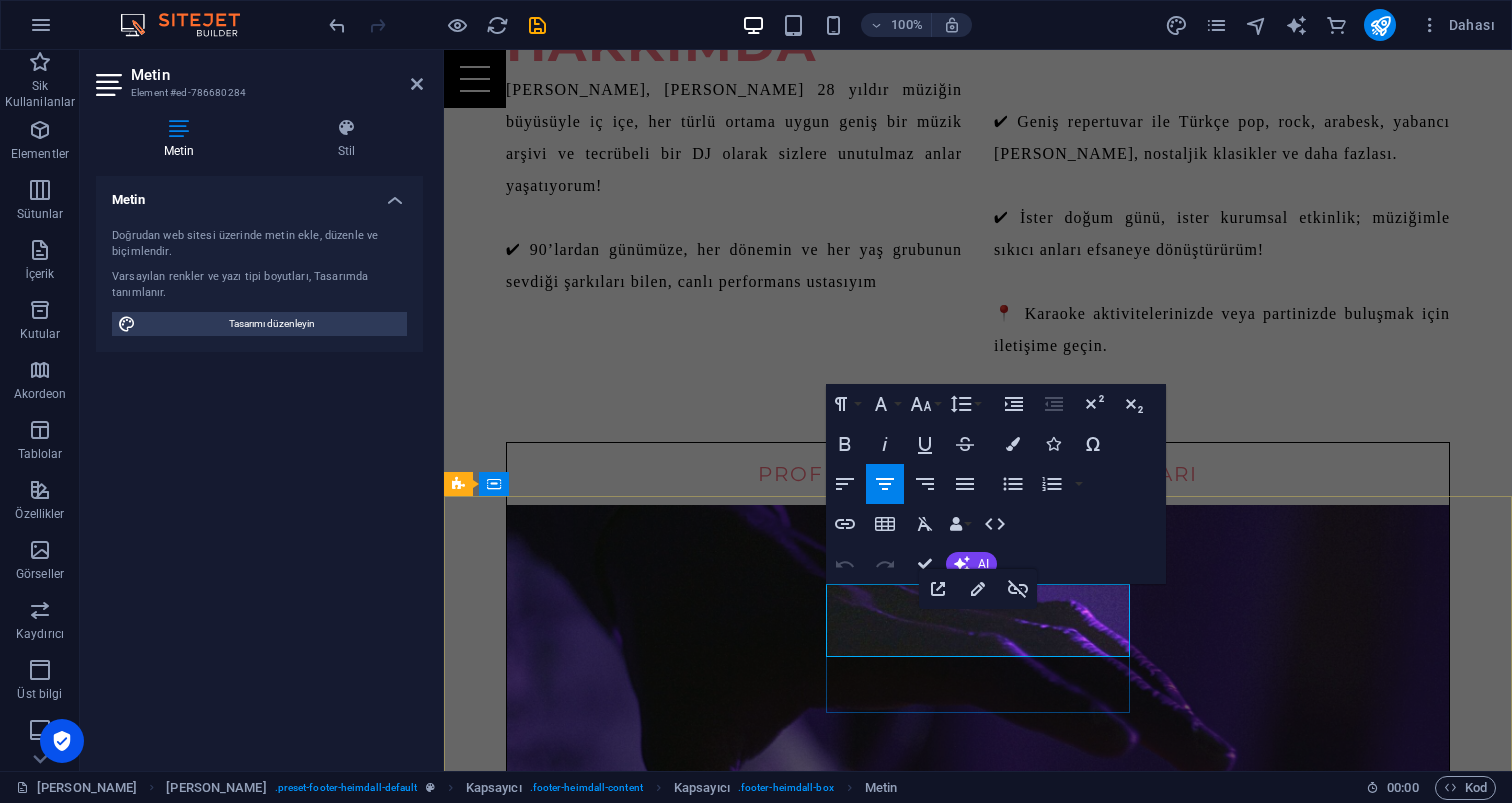 click on "Instagram" at bounding box center [932, 3543] 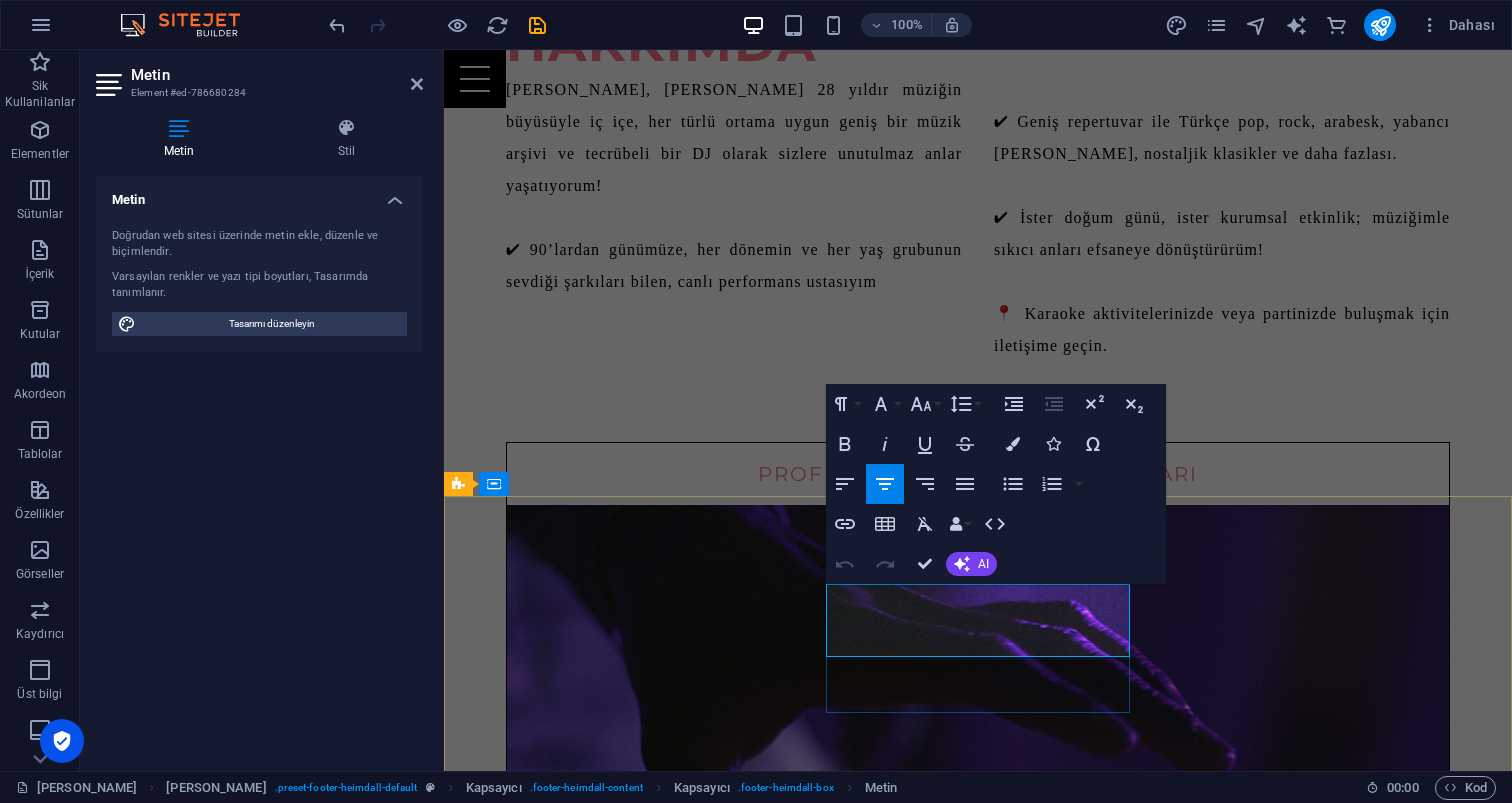 click on "Takipte Kalın" at bounding box center [932, 2937] 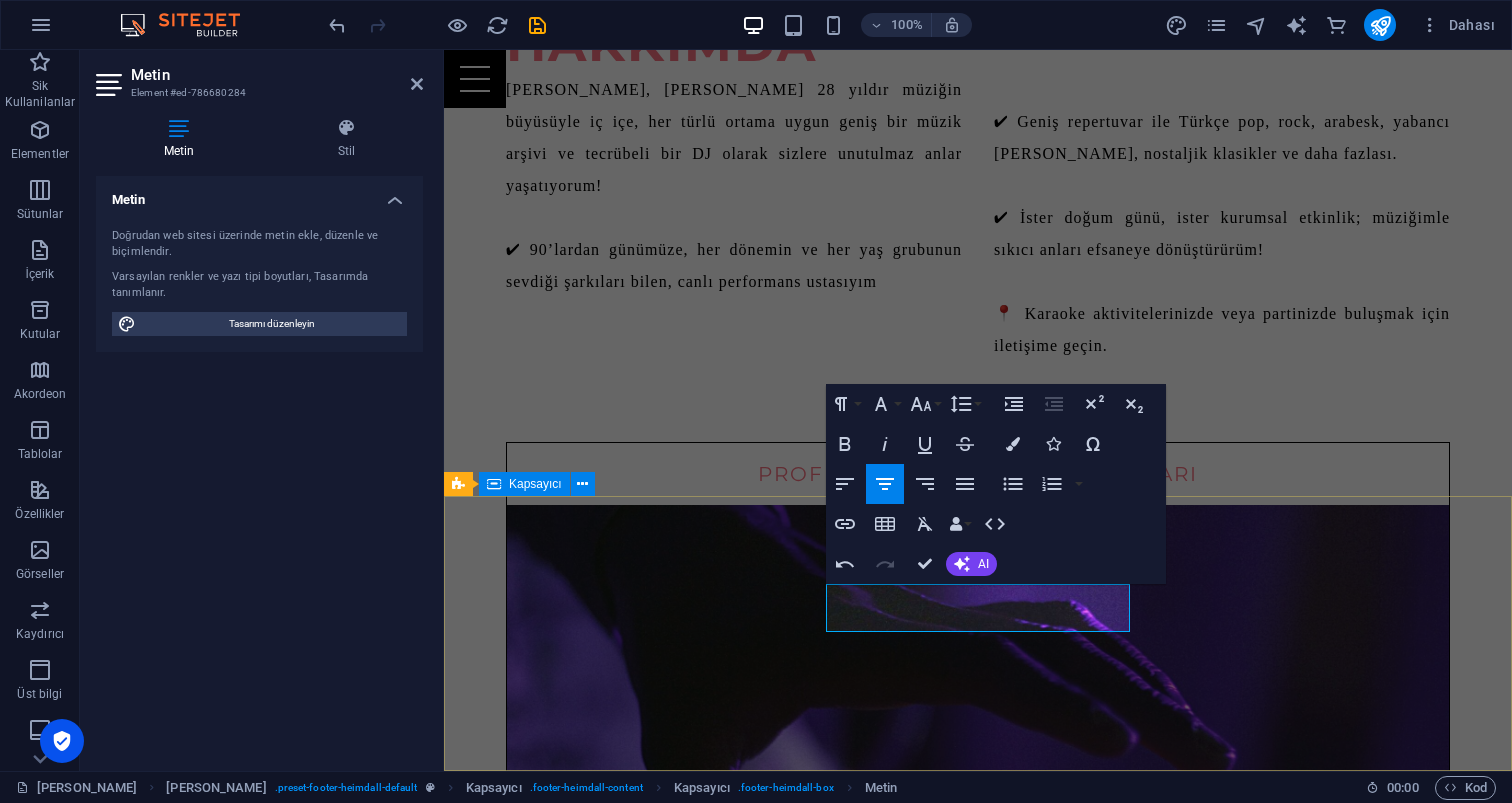click on "Adres [DOMAIN_NAME] Güzeloba [GEOGRAPHIC_DATA]   07230     Instagram     WhatsApp İLETİŞİM [PERSON_NAME]         05333501812    Email:  [EMAIL_ADDRESS][DOMAIN_NAME]" at bounding box center [978, 4531] 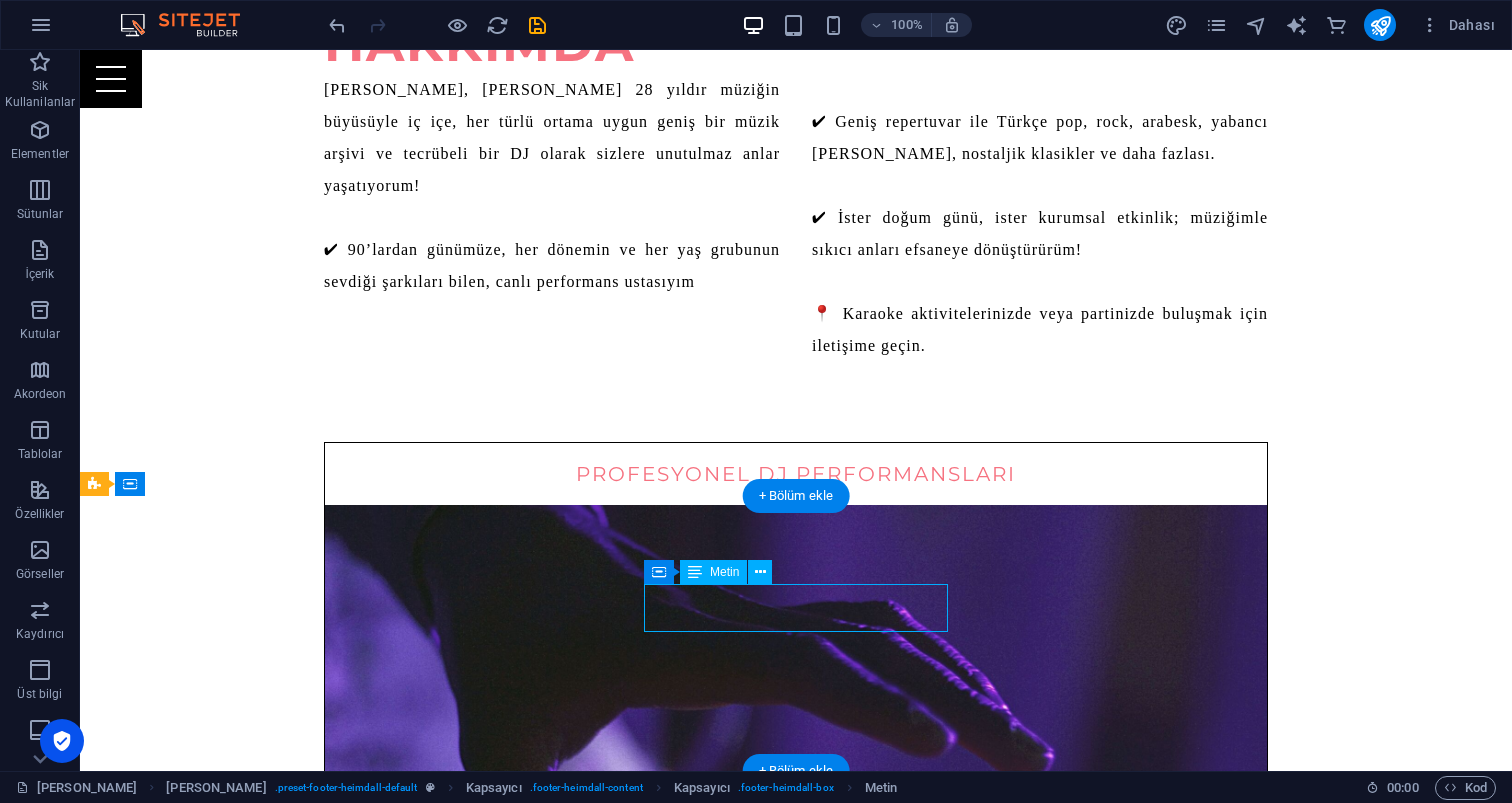 click on "Instagram" at bounding box center [568, 3744] 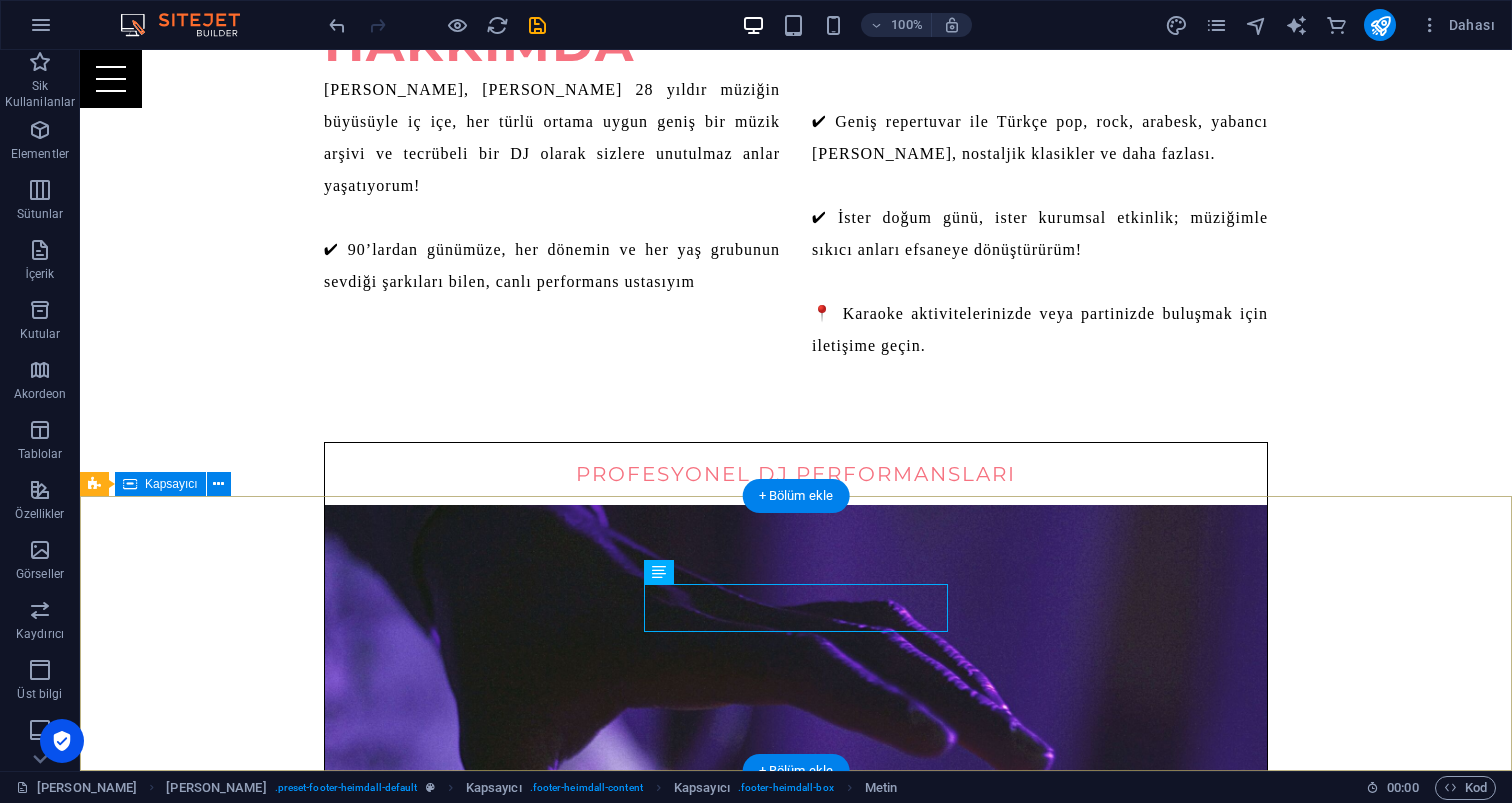 click on "Adres [DOMAIN_NAME] Güzeloba [GEOGRAPHIC_DATA]   07230     Instagram     WhatsApp İLETİŞİM [PERSON_NAME]         05333501812    Email:  [EMAIL_ADDRESS][DOMAIN_NAME]" at bounding box center (796, 4759) 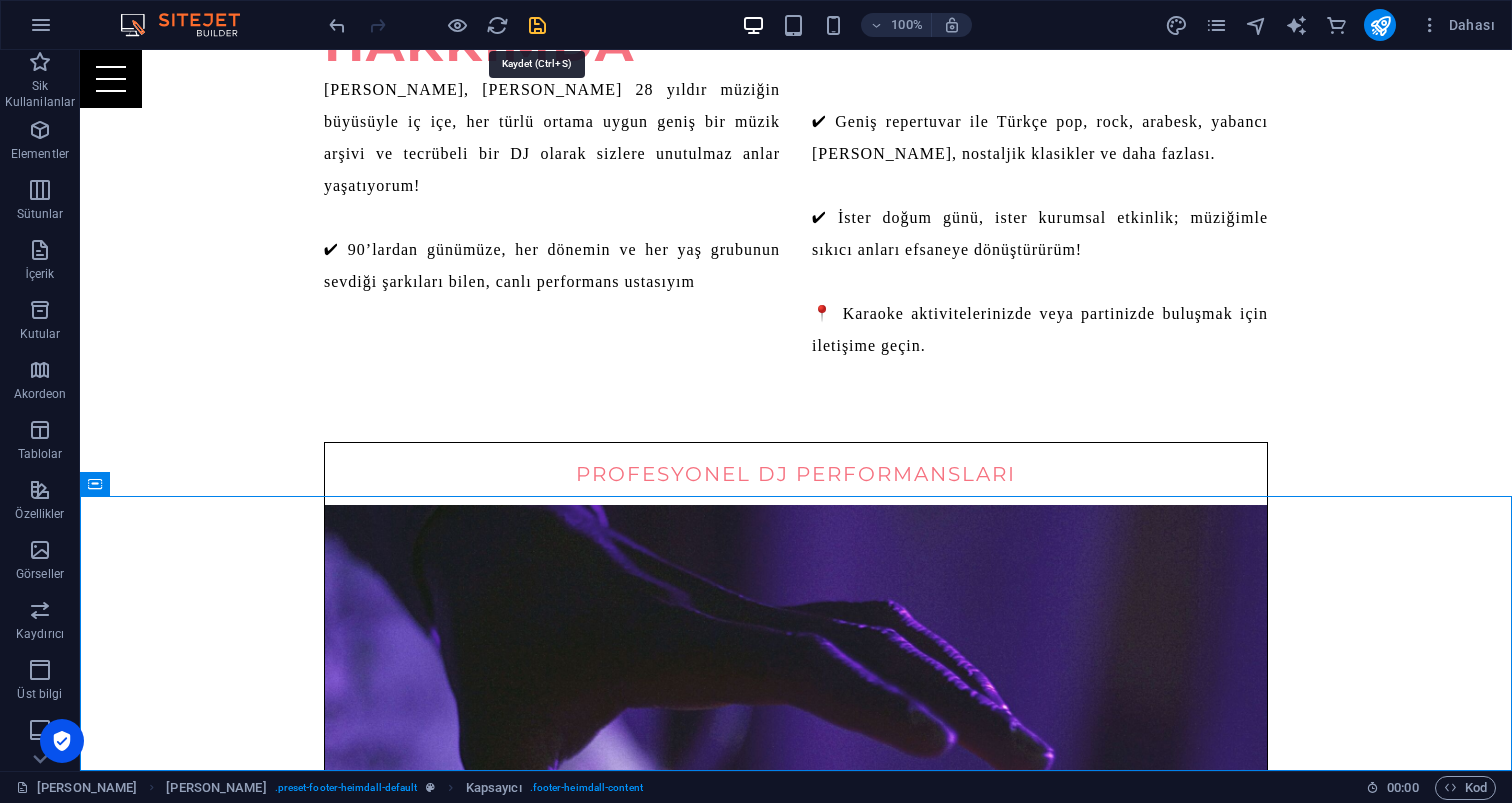 click at bounding box center (537, 25) 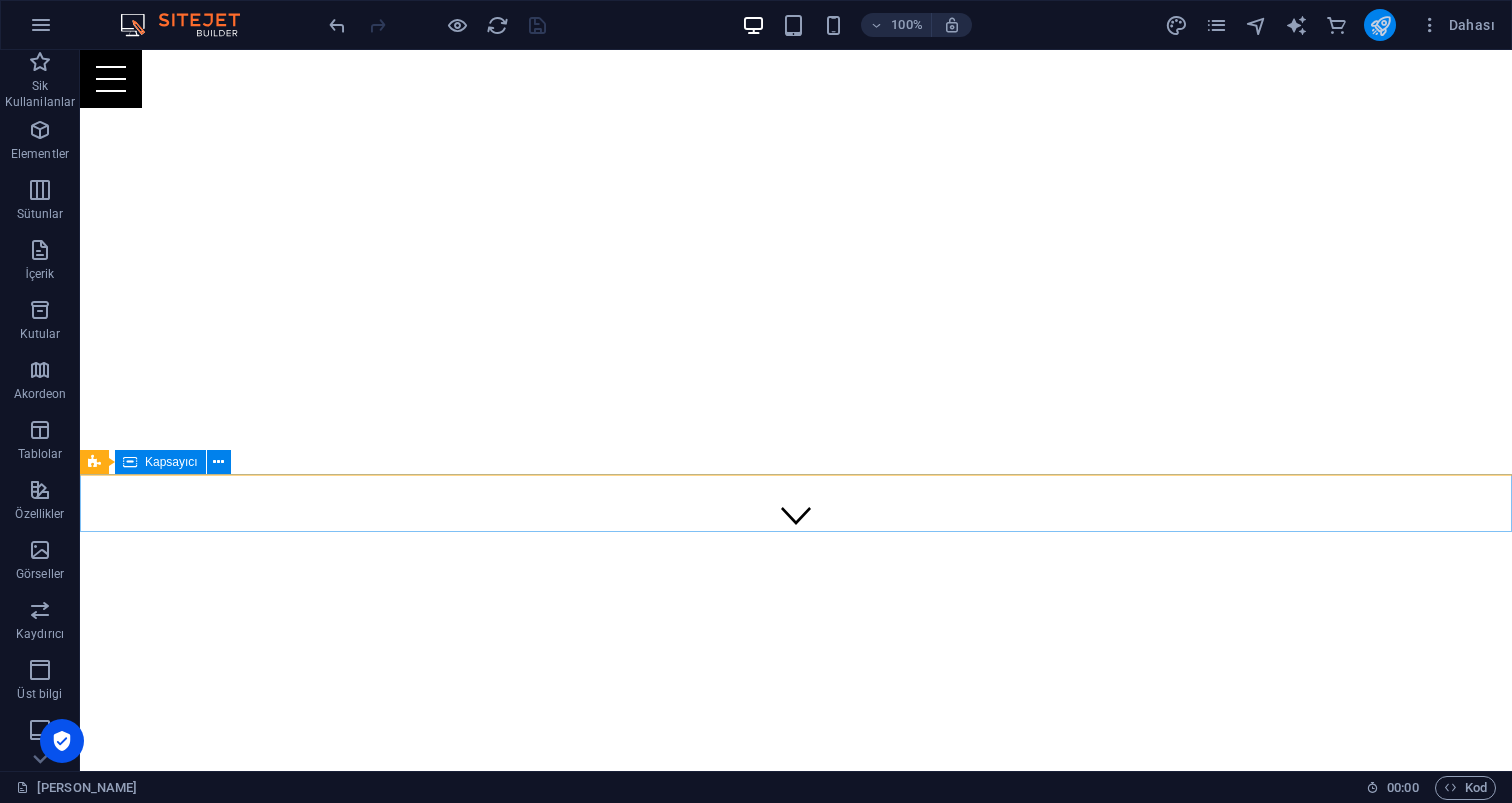 scroll, scrollTop: 185, scrollLeft: 0, axis: vertical 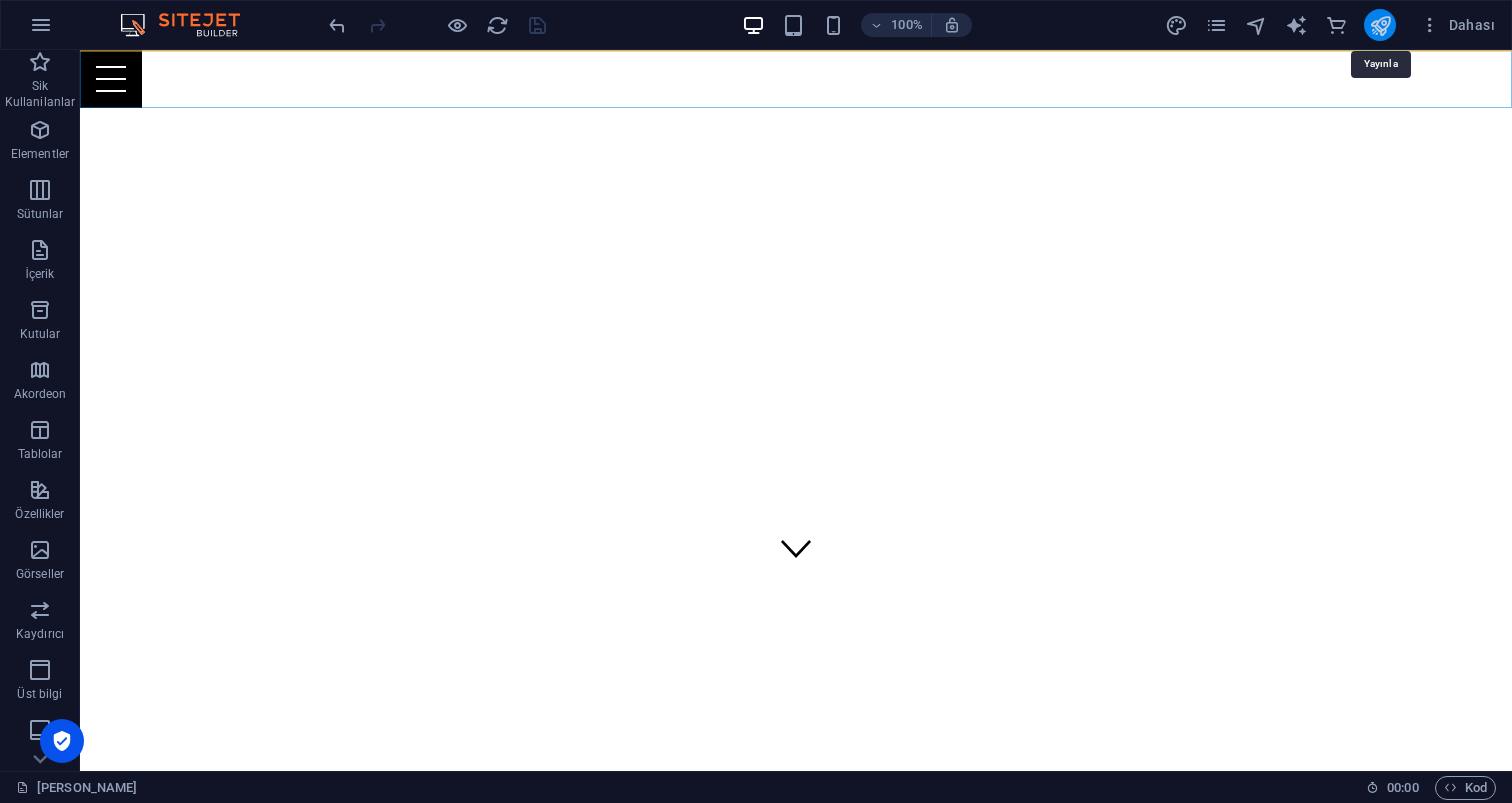 click at bounding box center [1380, 25] 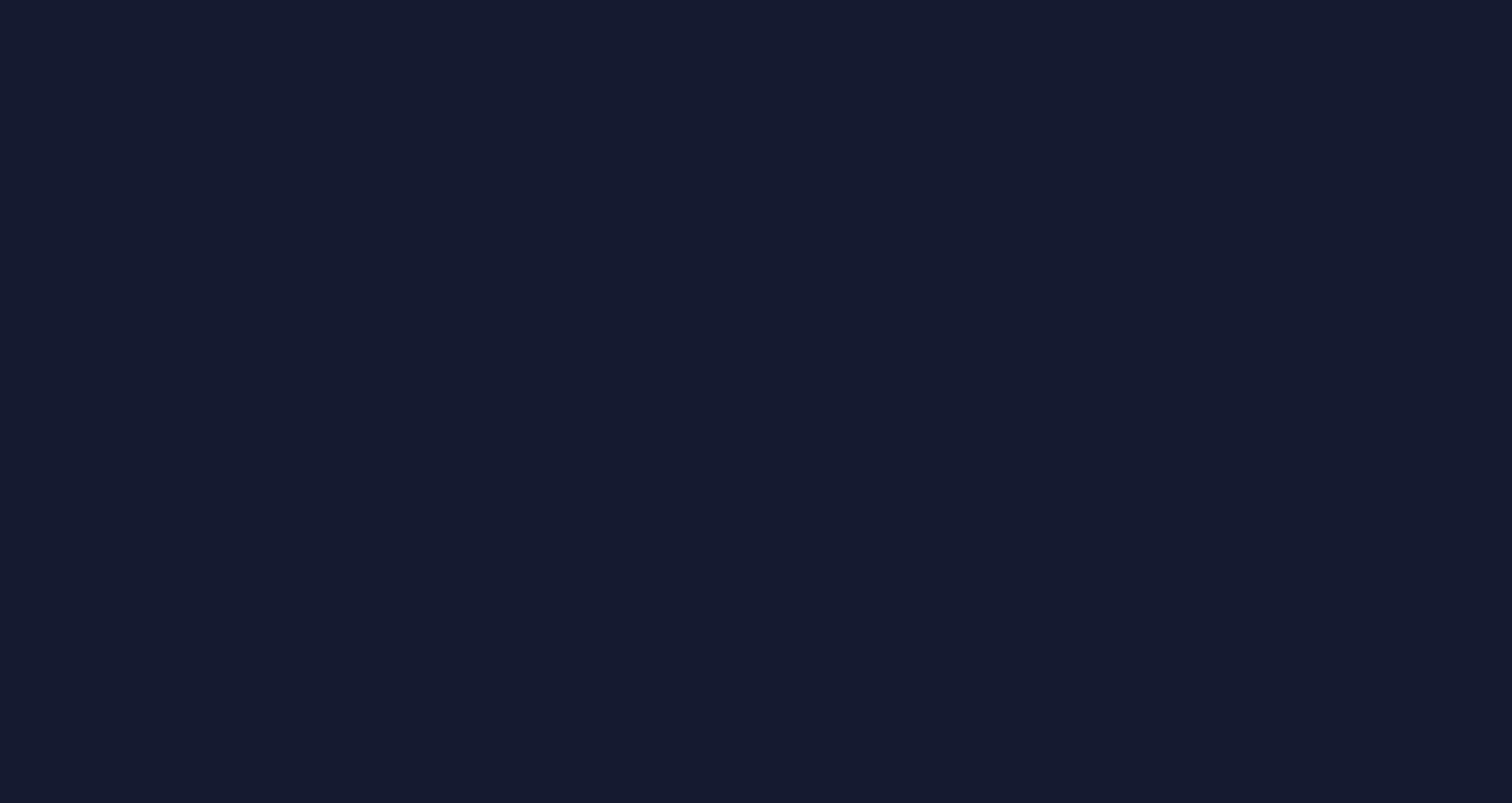 scroll, scrollTop: 0, scrollLeft: 0, axis: both 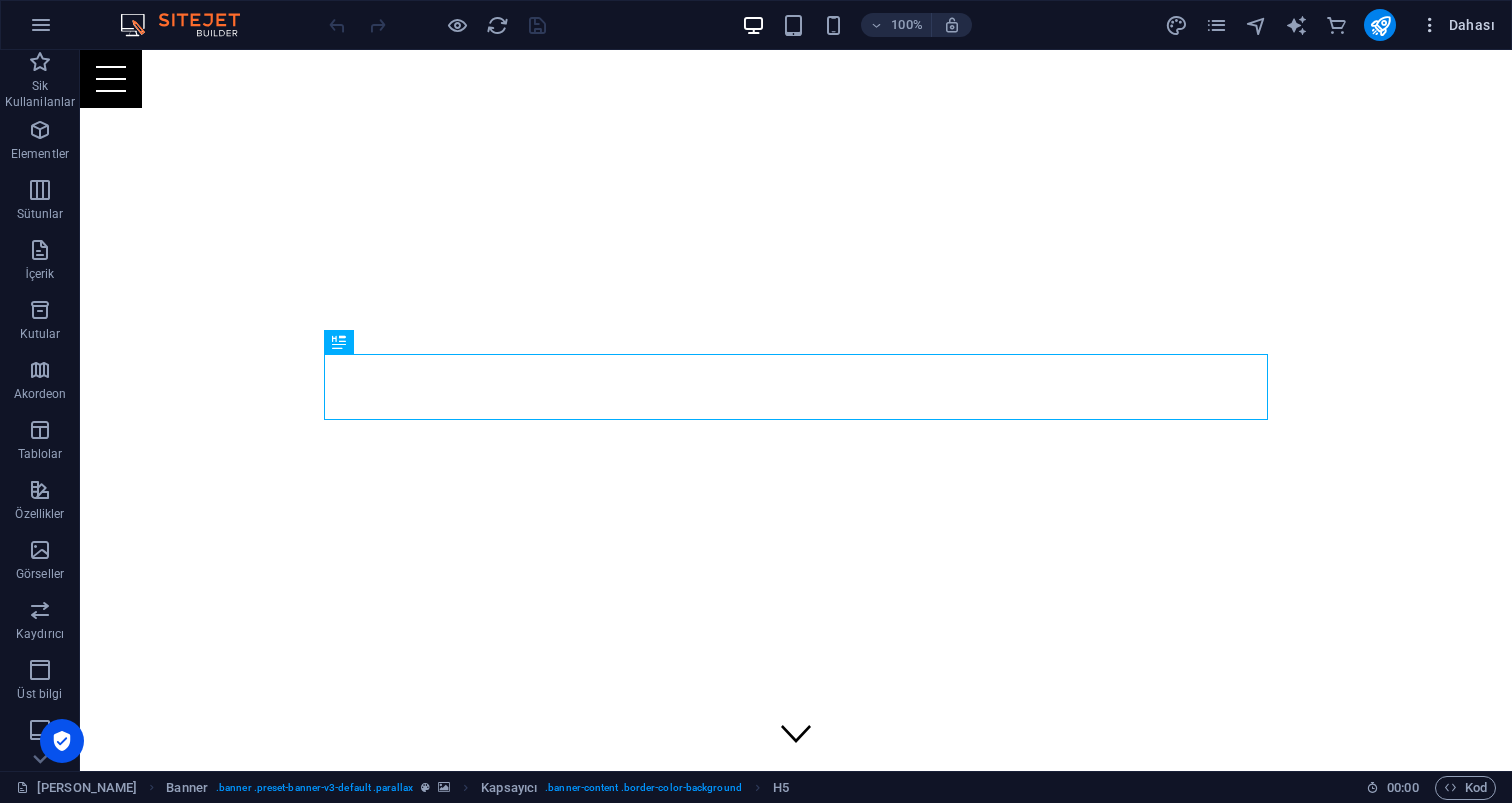 click on "Dahası" at bounding box center [1457, 25] 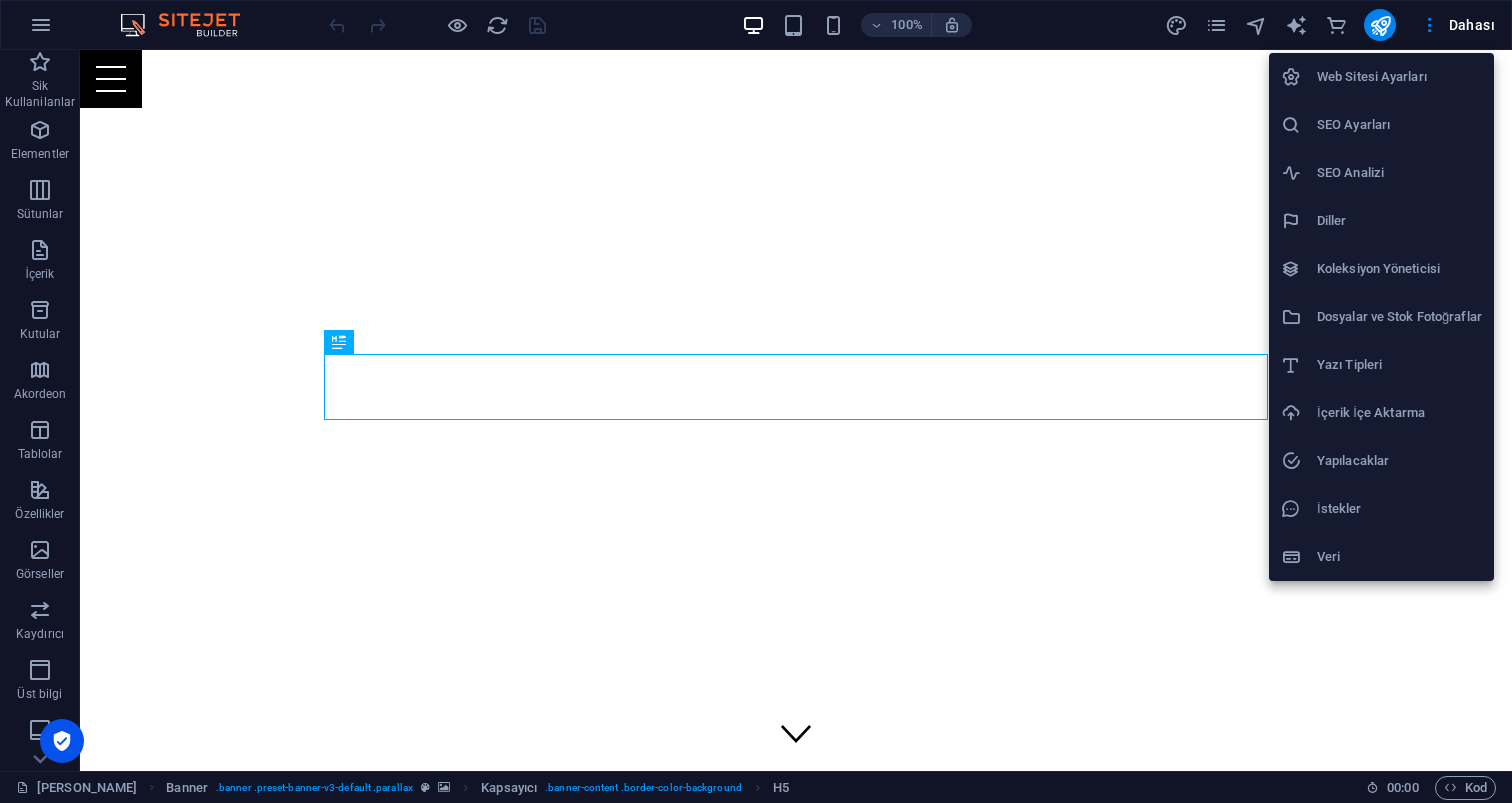 click at bounding box center (756, 401) 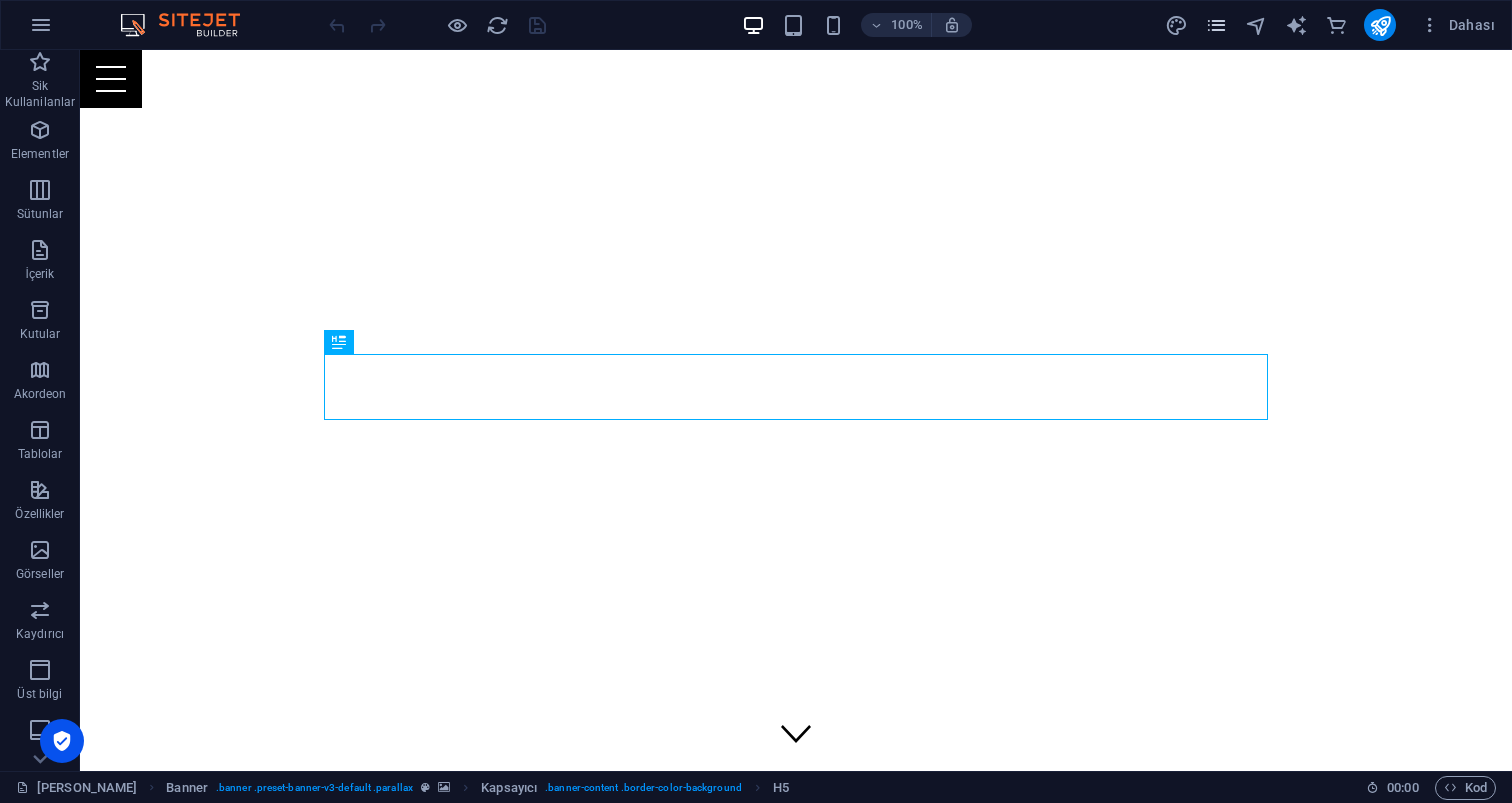 click at bounding box center [1216, 25] 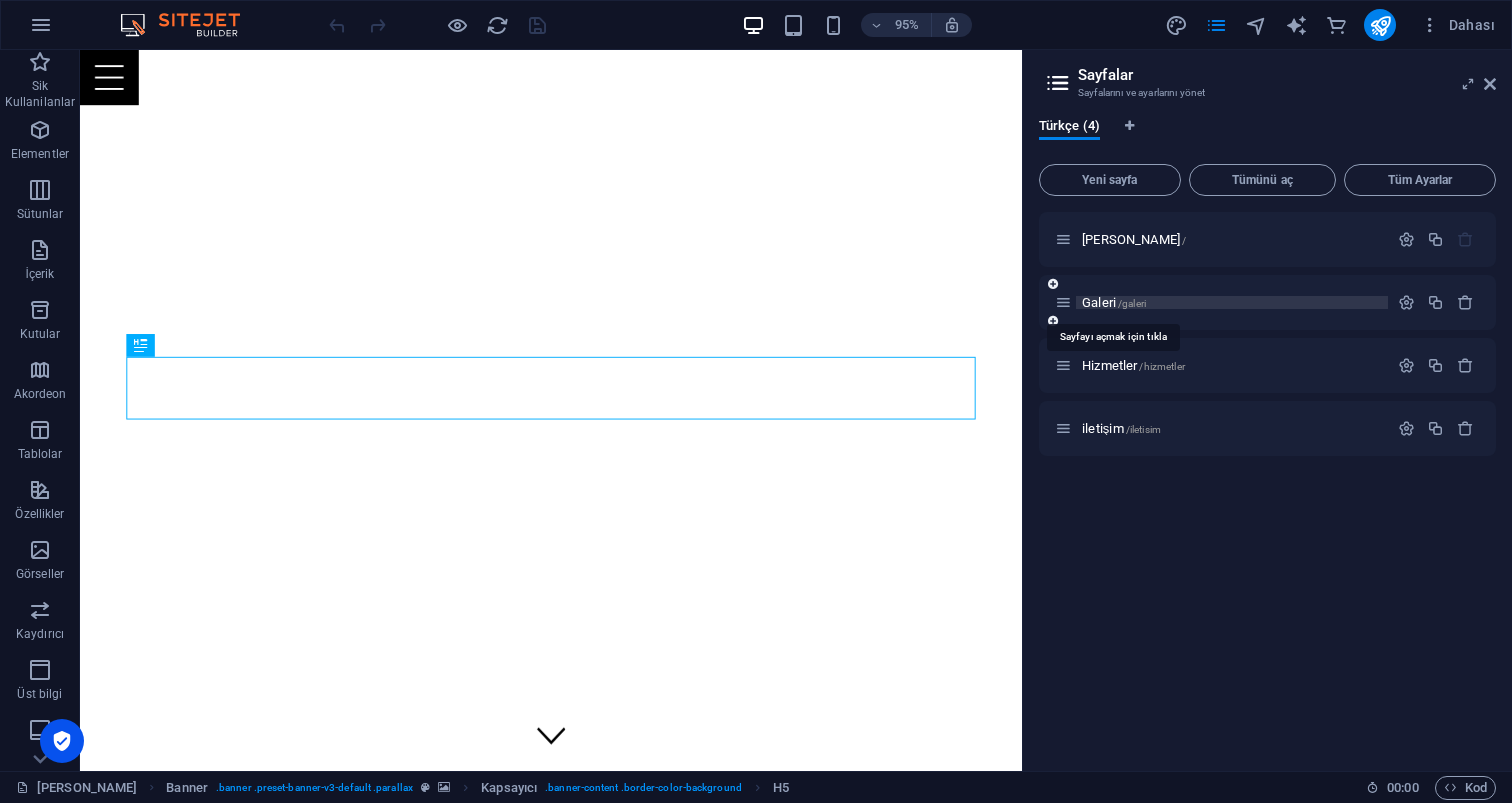click on "Galeri /galeri" at bounding box center [1114, 302] 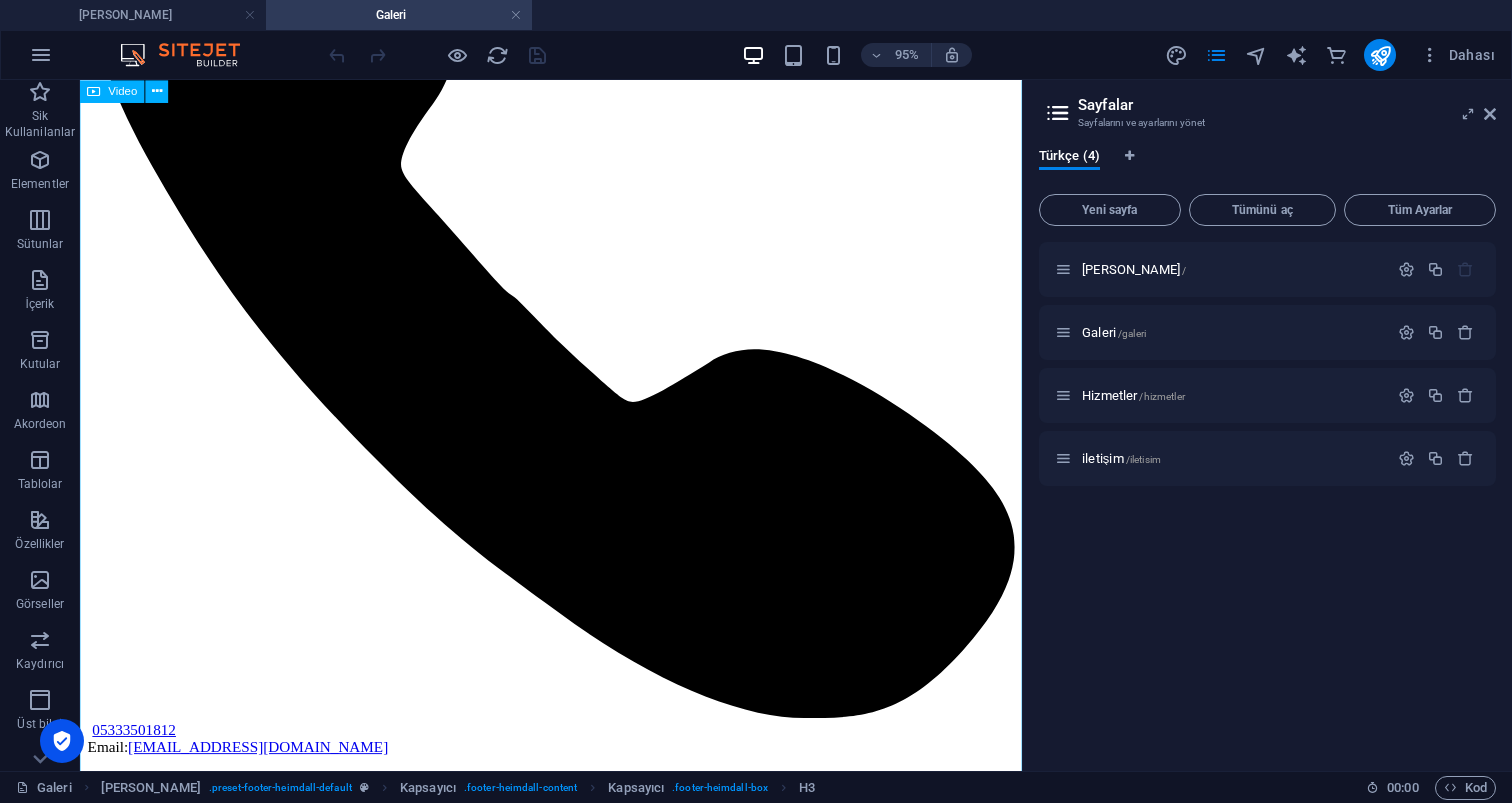 scroll, scrollTop: 6084, scrollLeft: 0, axis: vertical 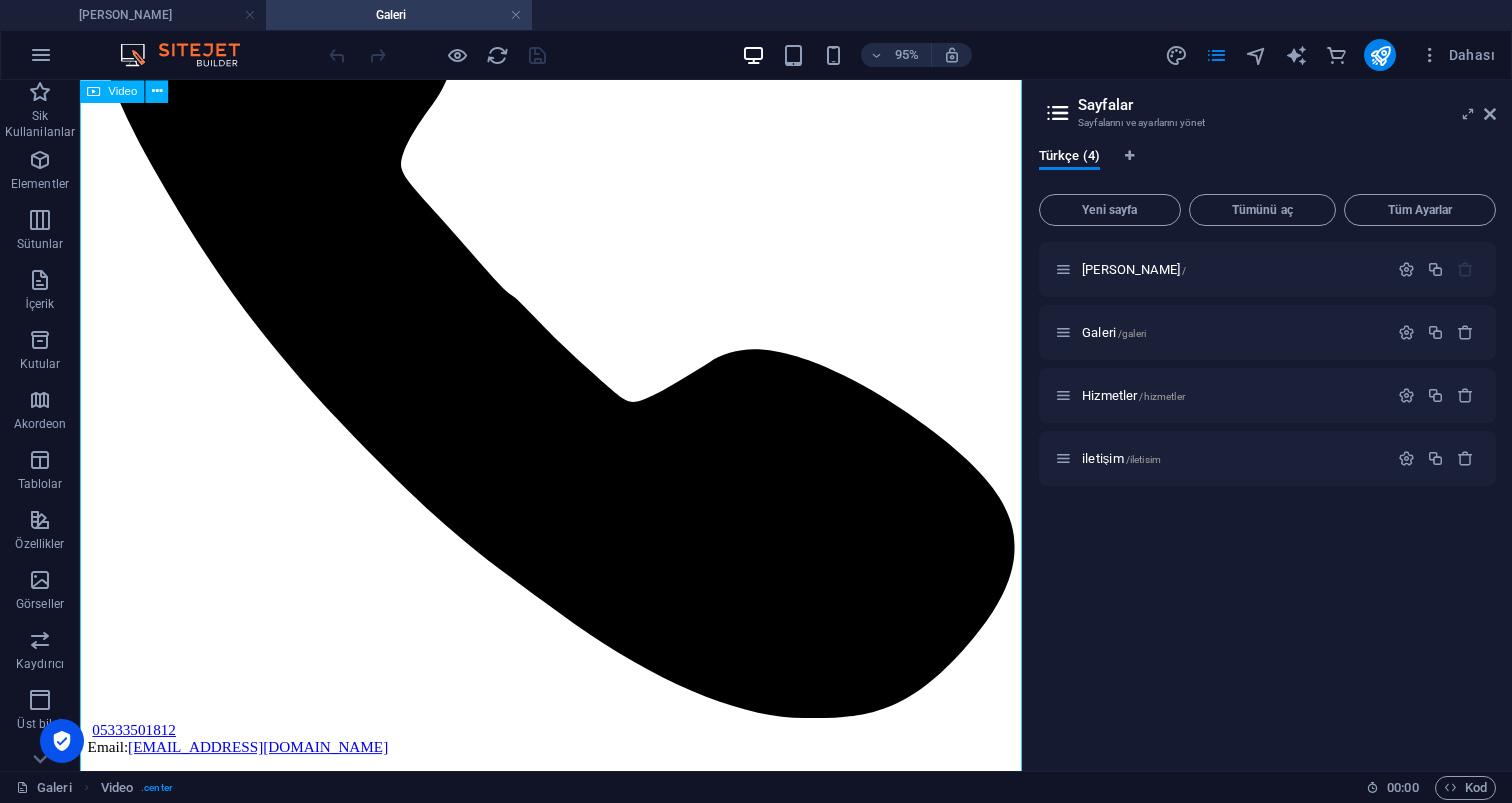 click at bounding box center [576, -2985] 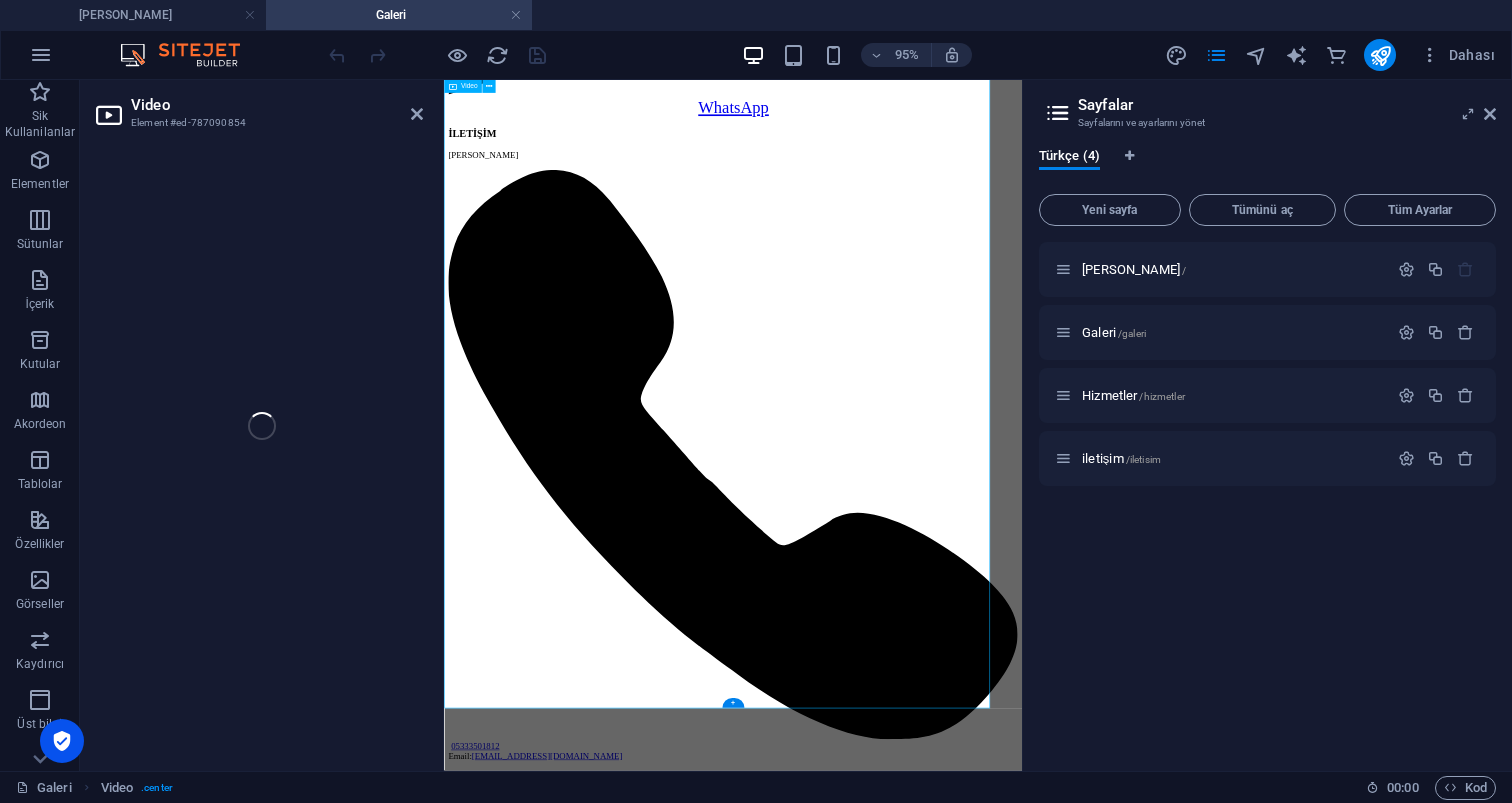 scroll, scrollTop: 5911, scrollLeft: 0, axis: vertical 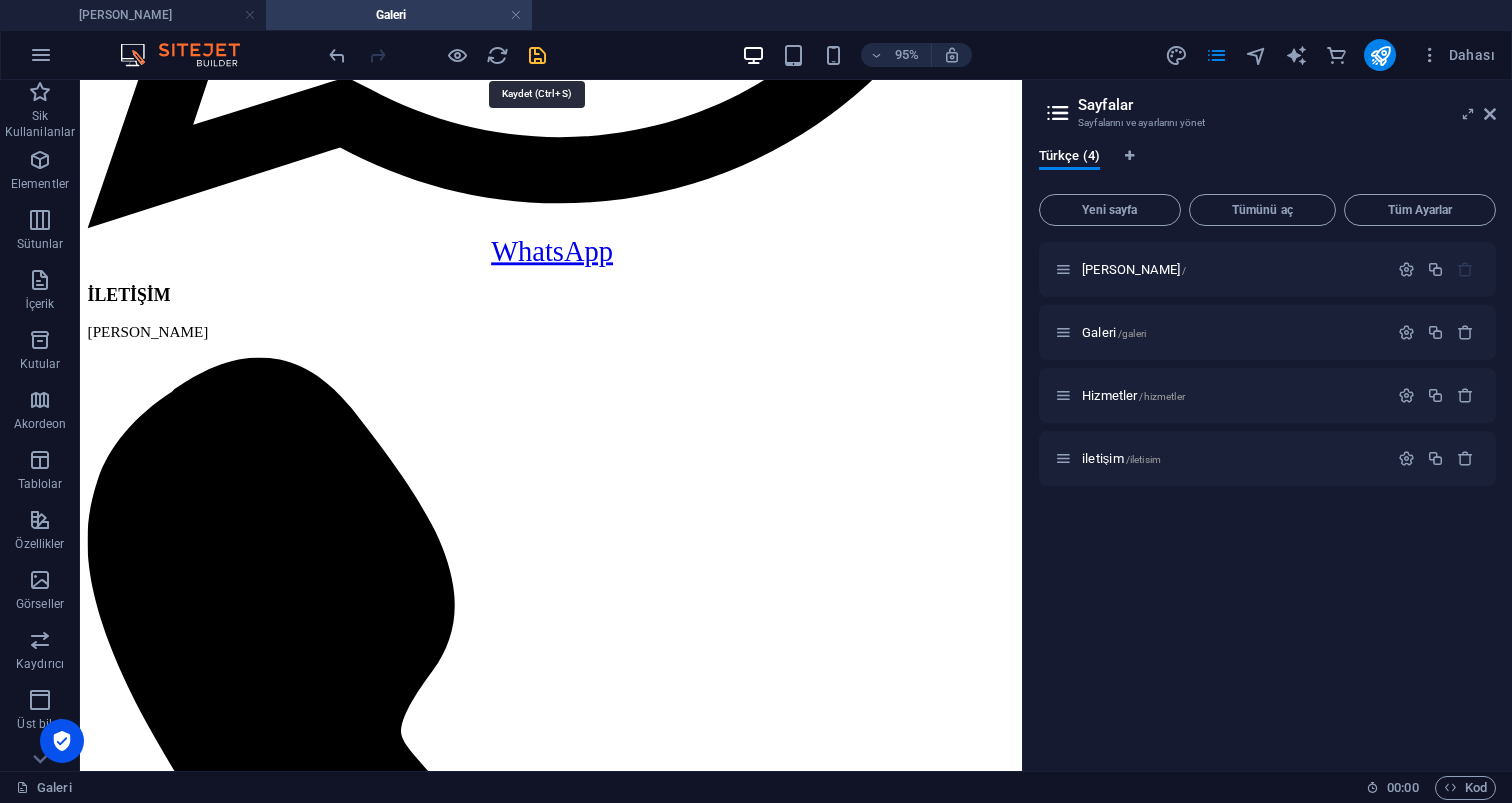 click at bounding box center (537, 55) 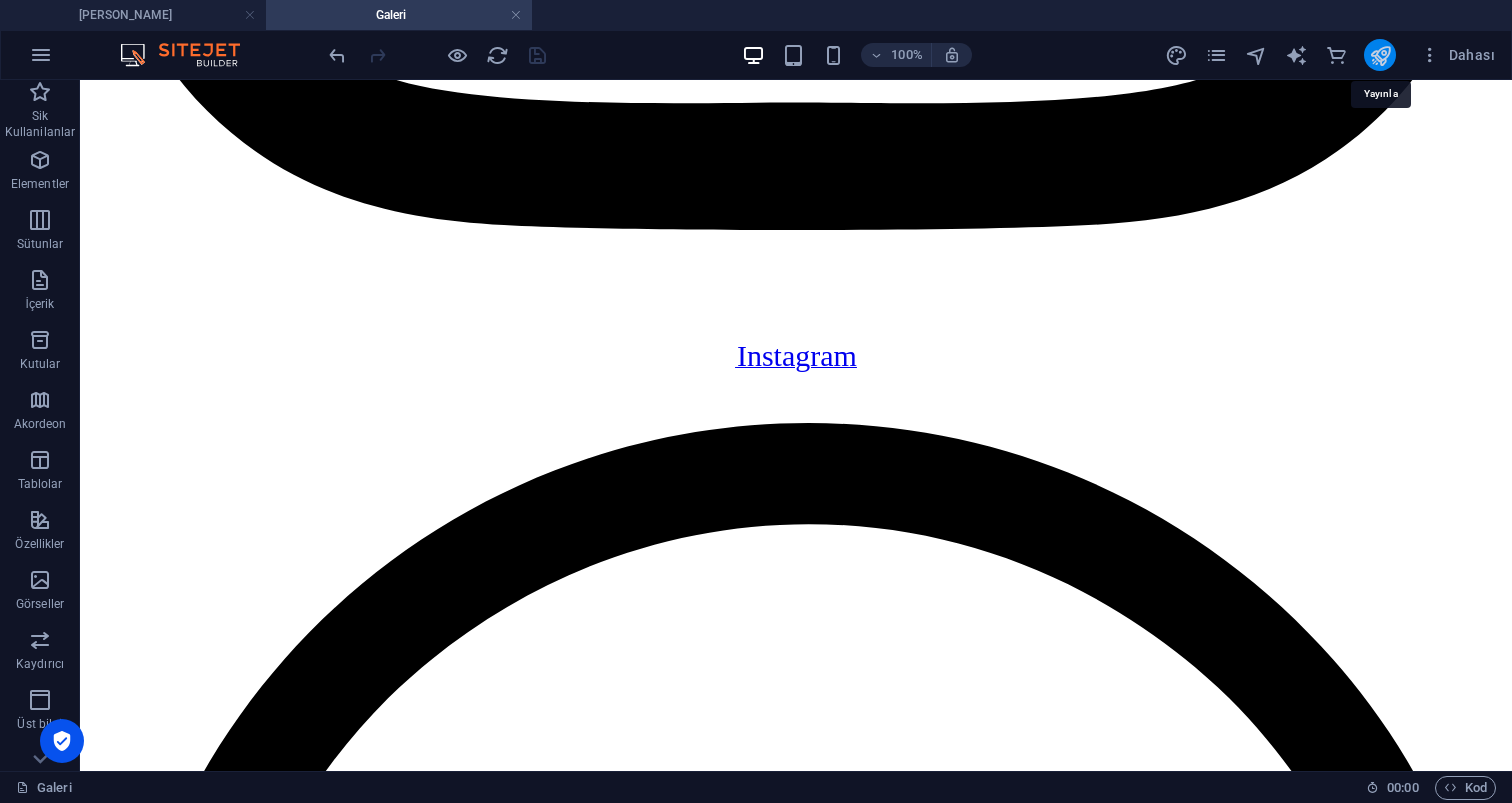 click at bounding box center (1380, 55) 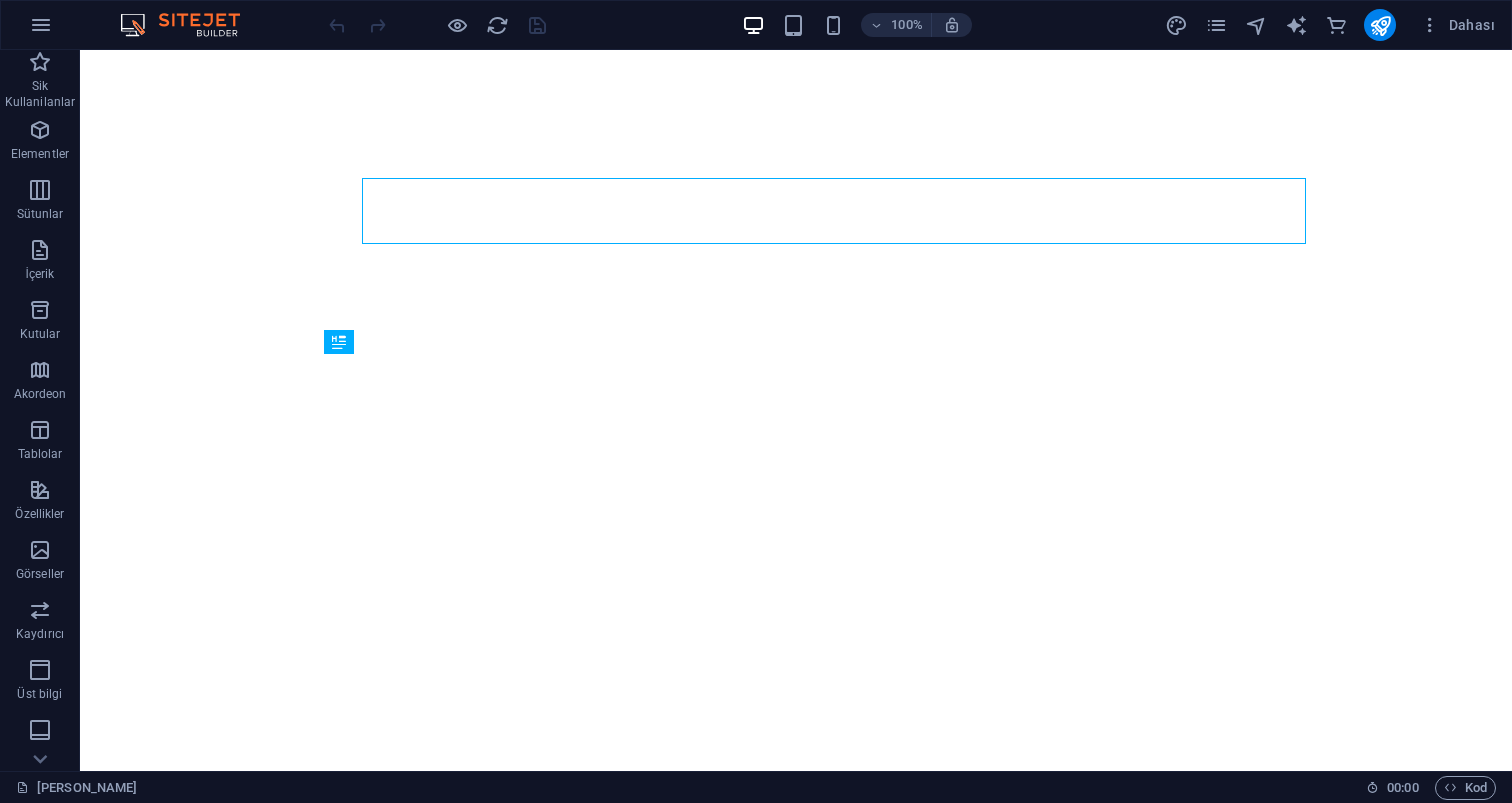 scroll, scrollTop: 0, scrollLeft: 0, axis: both 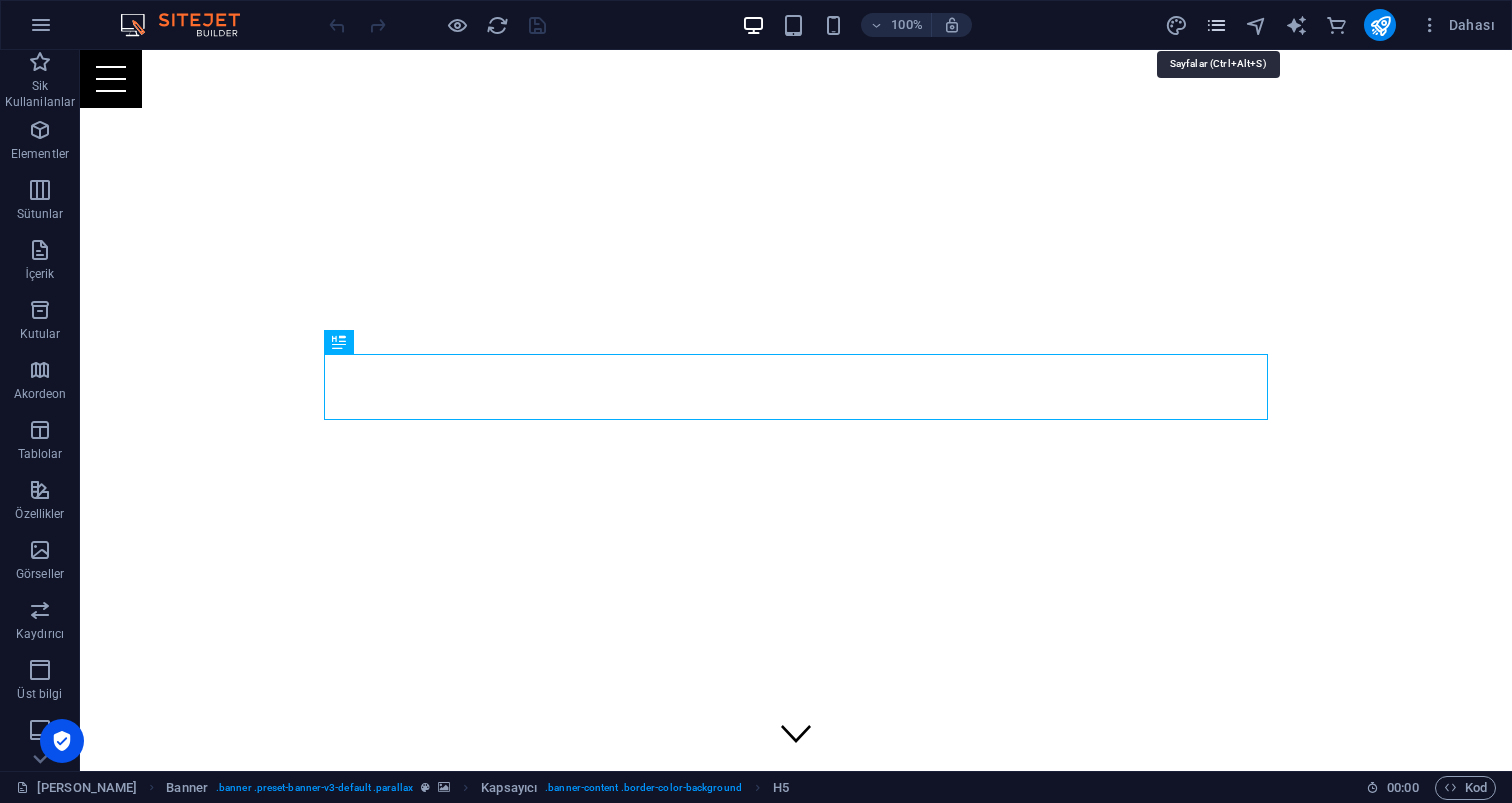 click at bounding box center [1216, 25] 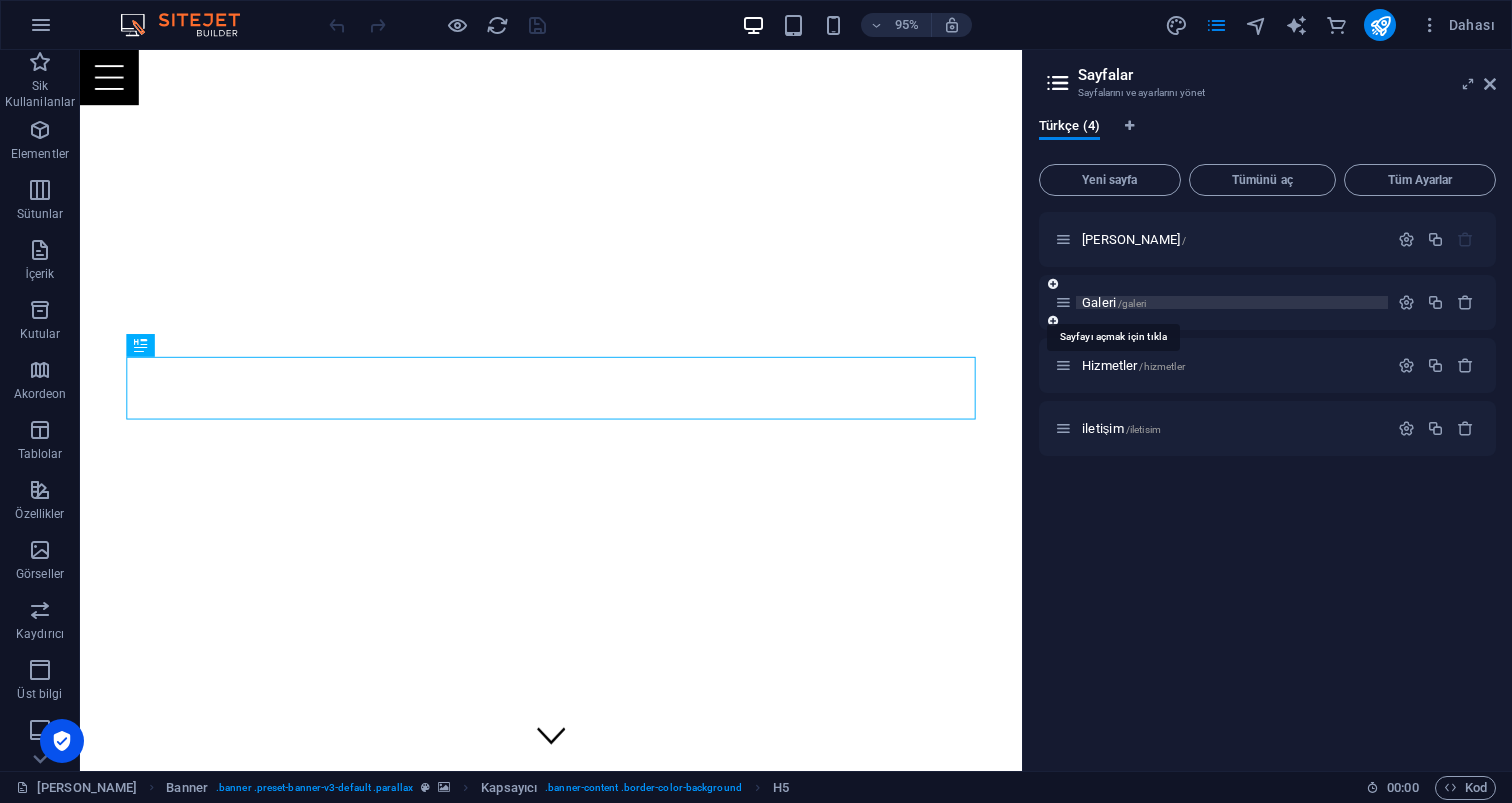 click on "Galeri /galeri" at bounding box center [1114, 302] 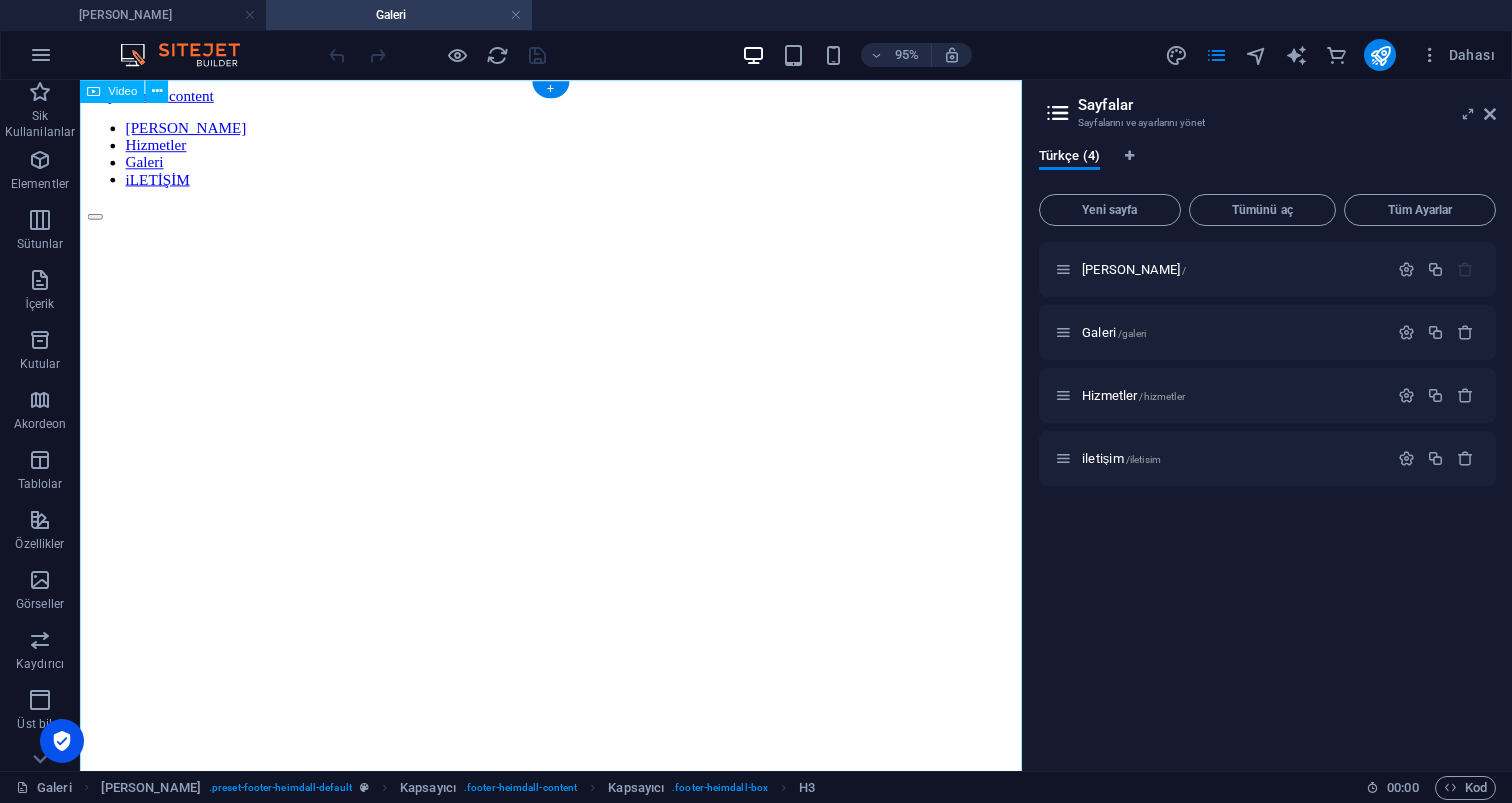scroll, scrollTop: 0, scrollLeft: 0, axis: both 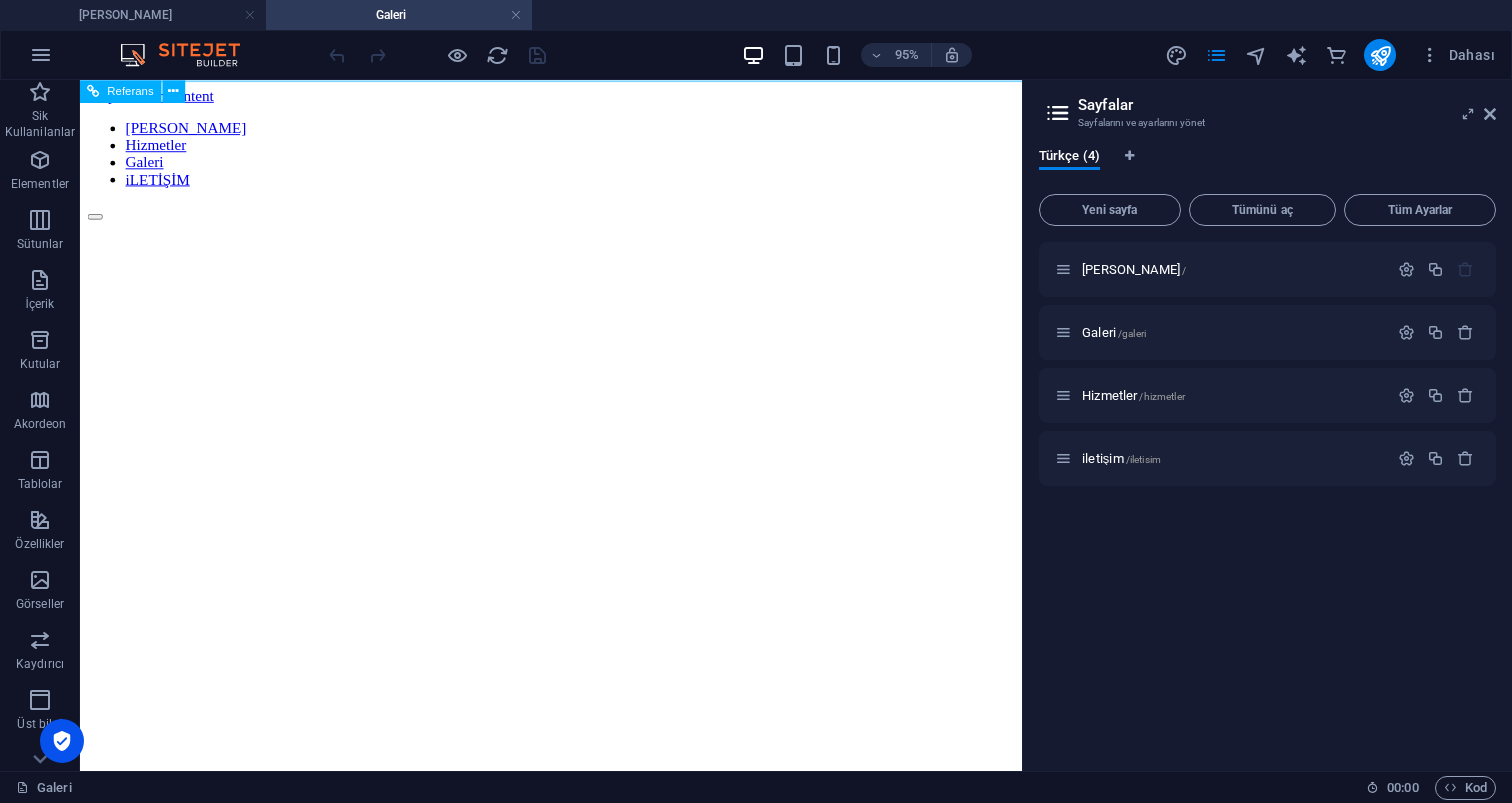 click at bounding box center (576, 219) 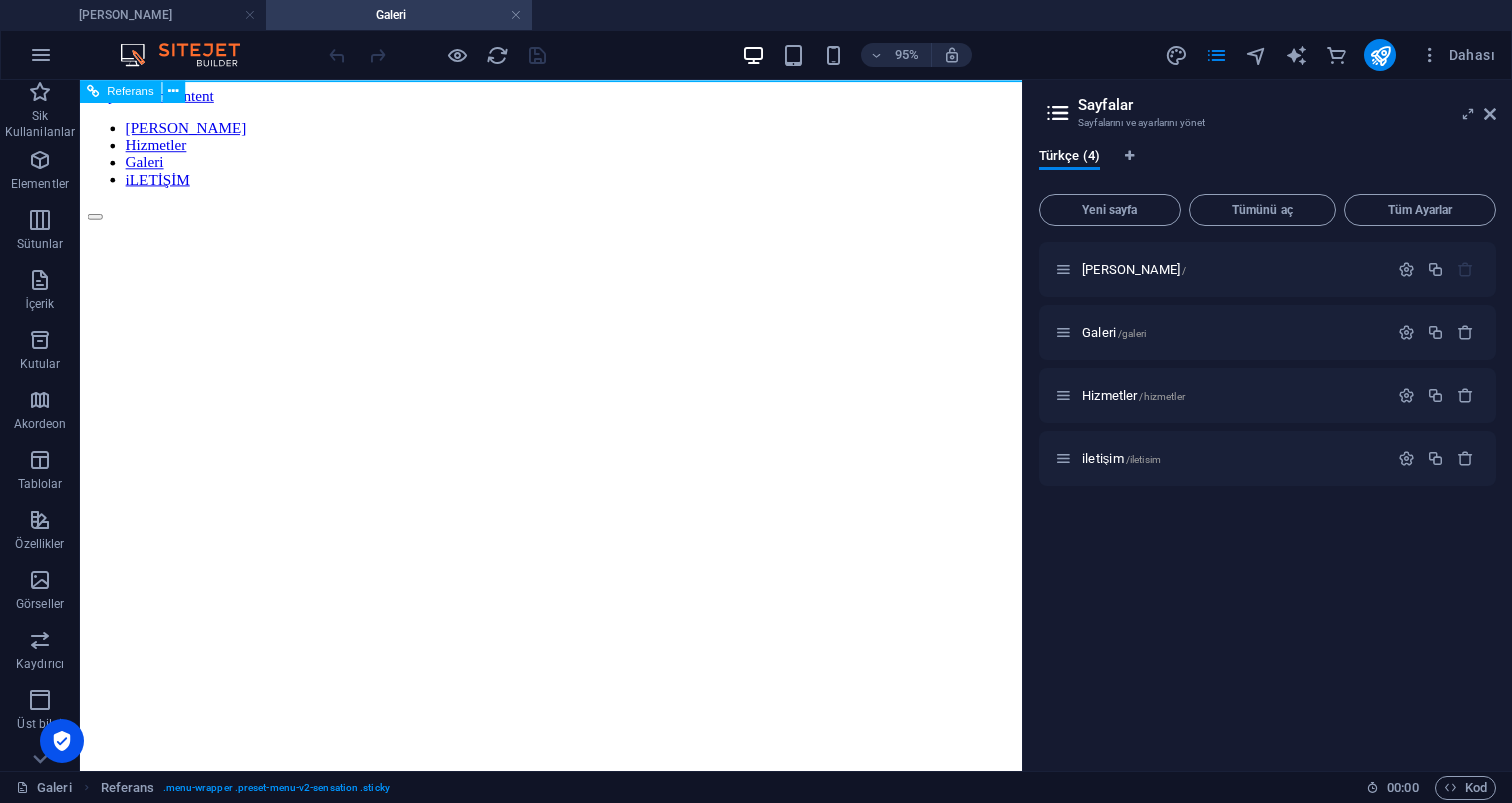 click at bounding box center (576, 219) 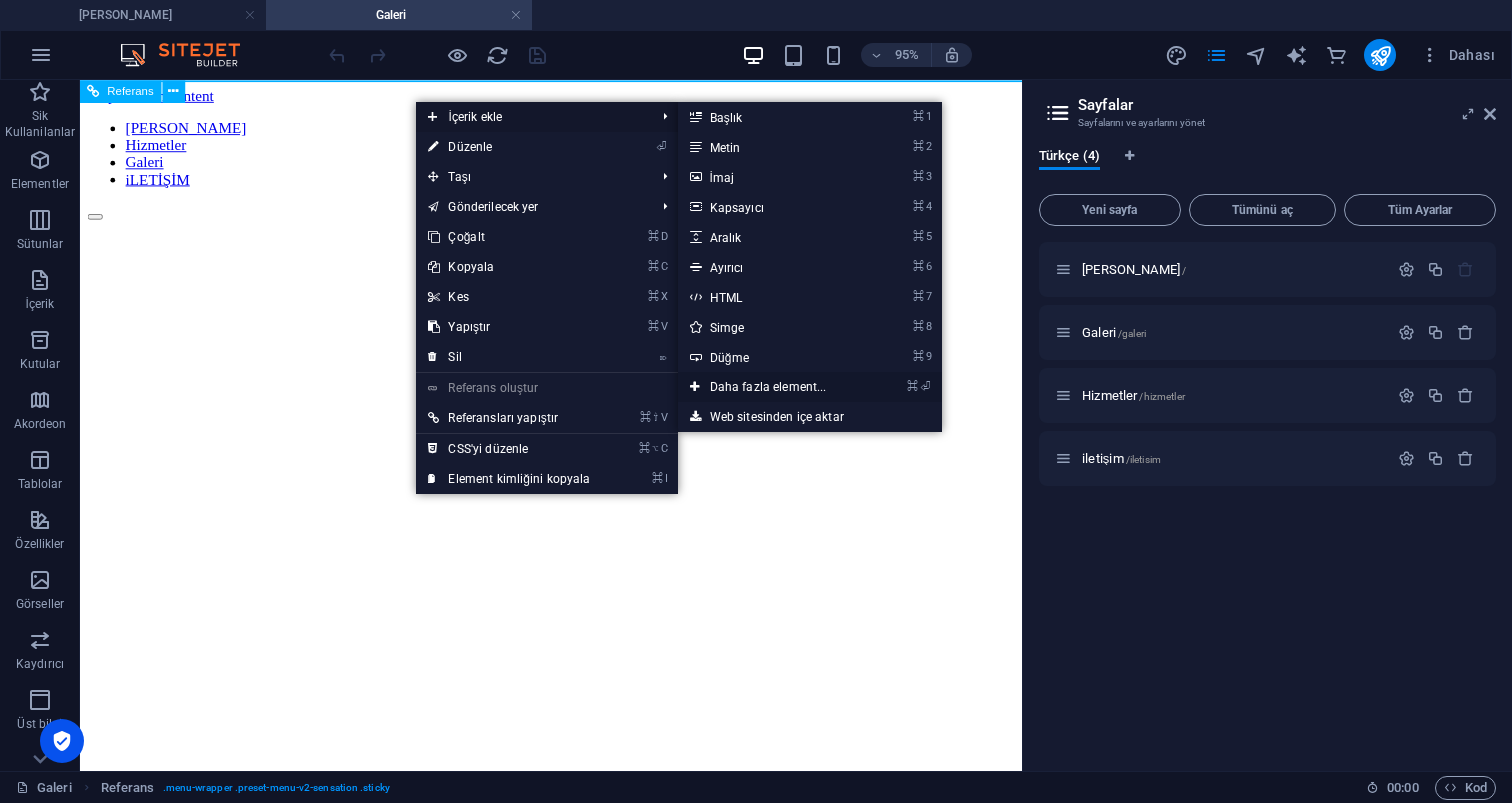 click on "⌘ ⏎  Daha fazla element..." at bounding box center [772, 387] 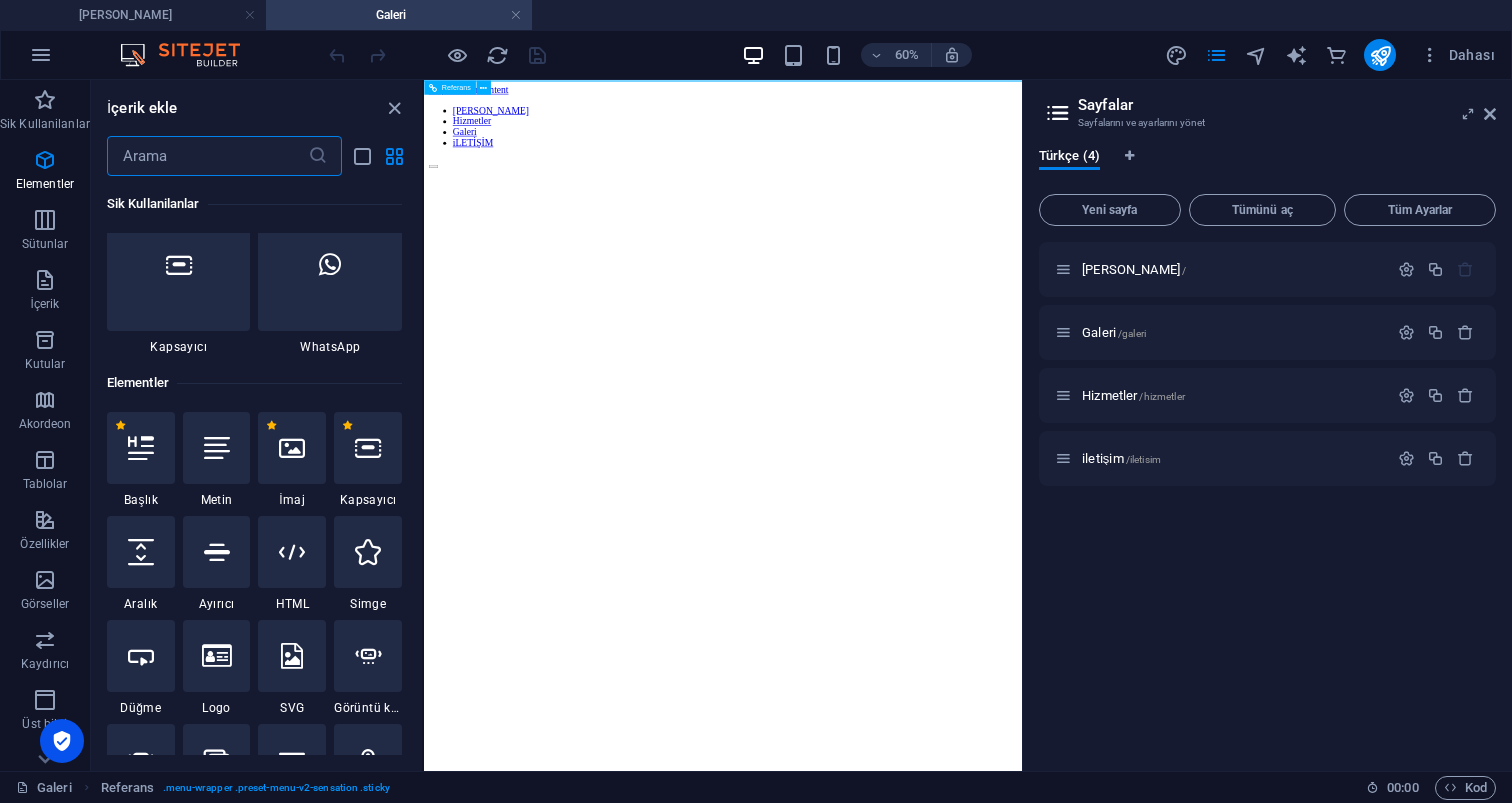 scroll, scrollTop: 377, scrollLeft: 0, axis: vertical 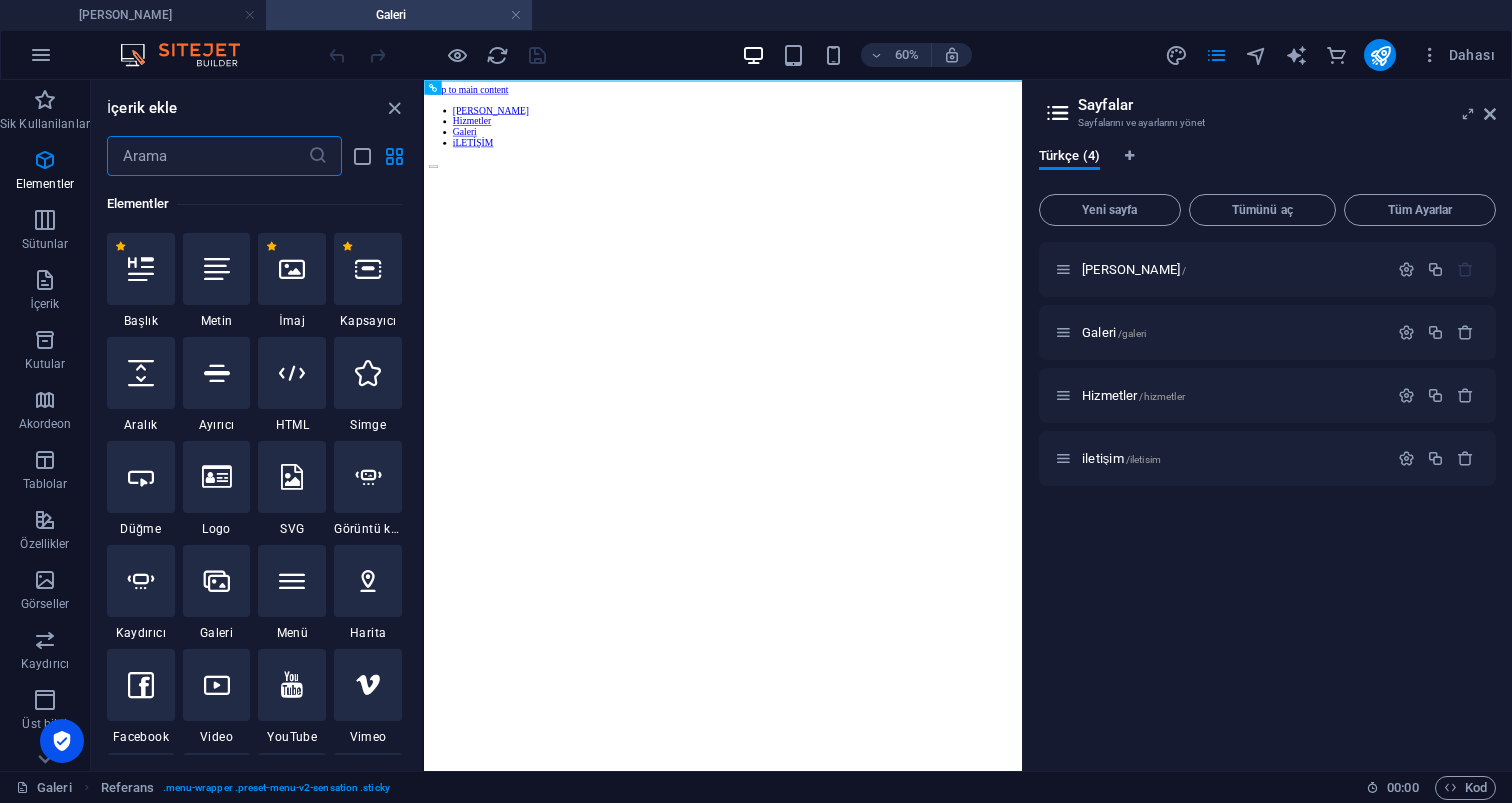 click at bounding box center (207, 156) 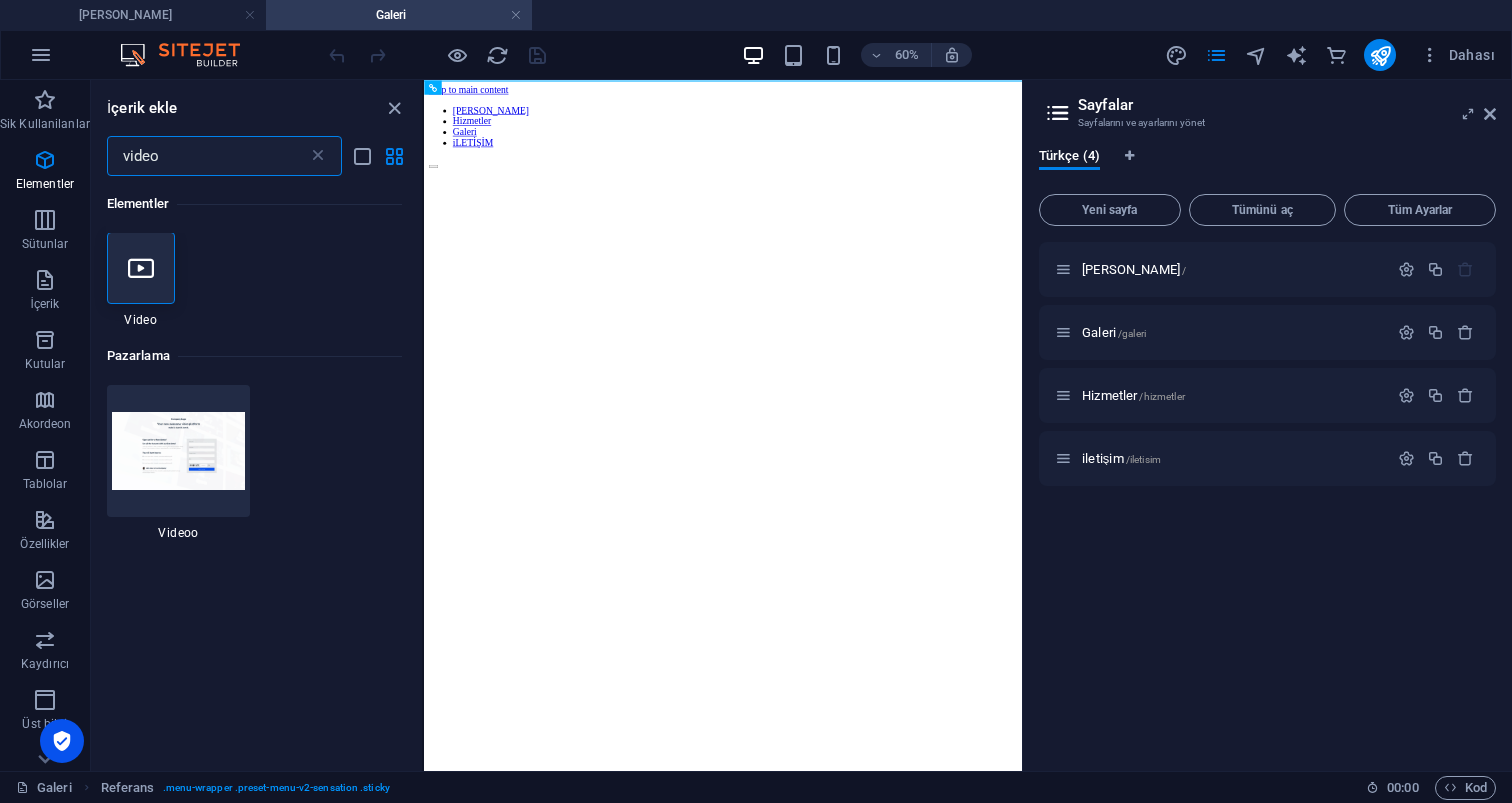 scroll, scrollTop: 0, scrollLeft: 0, axis: both 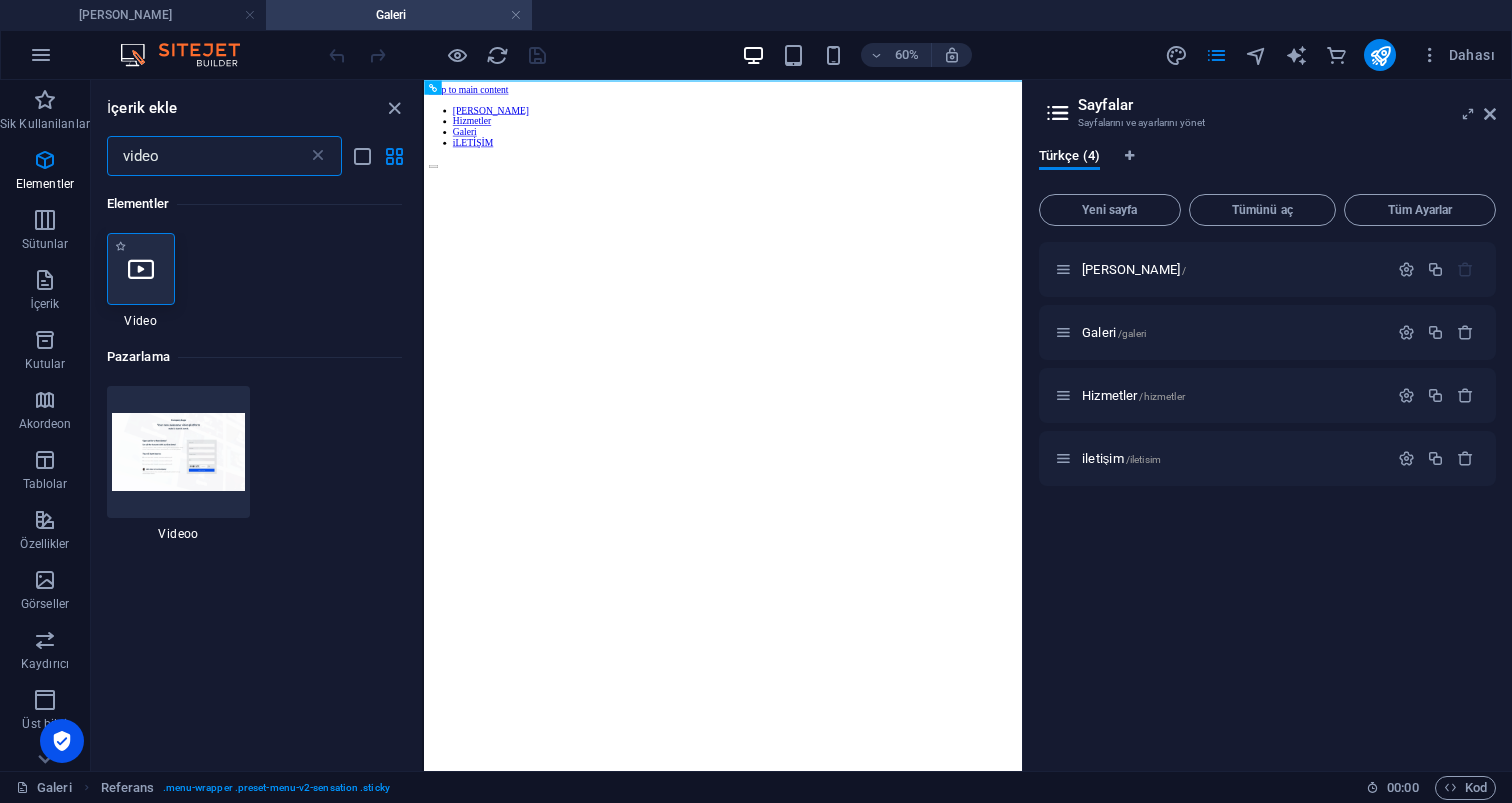 type on "video" 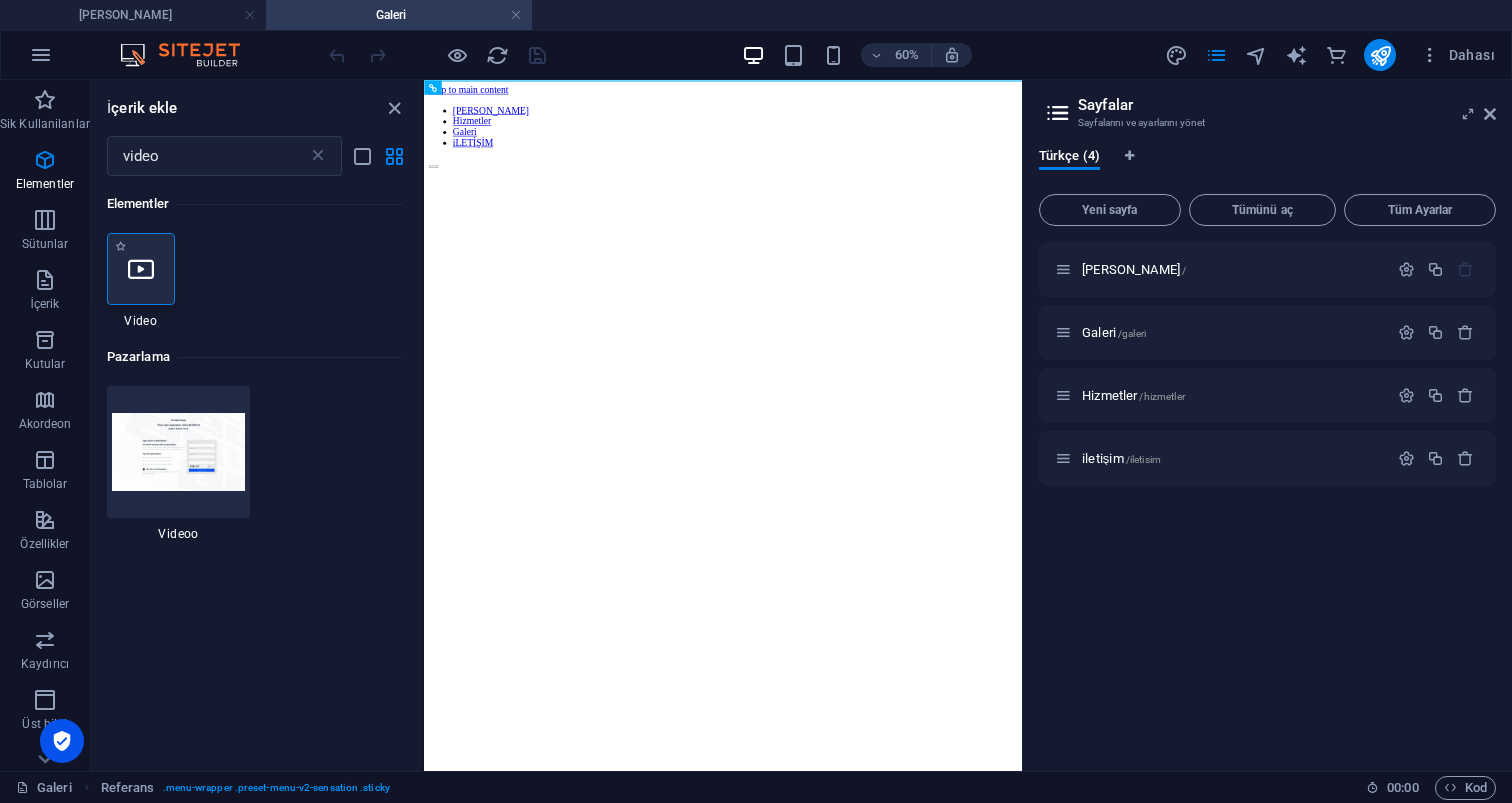 click at bounding box center (141, 269) 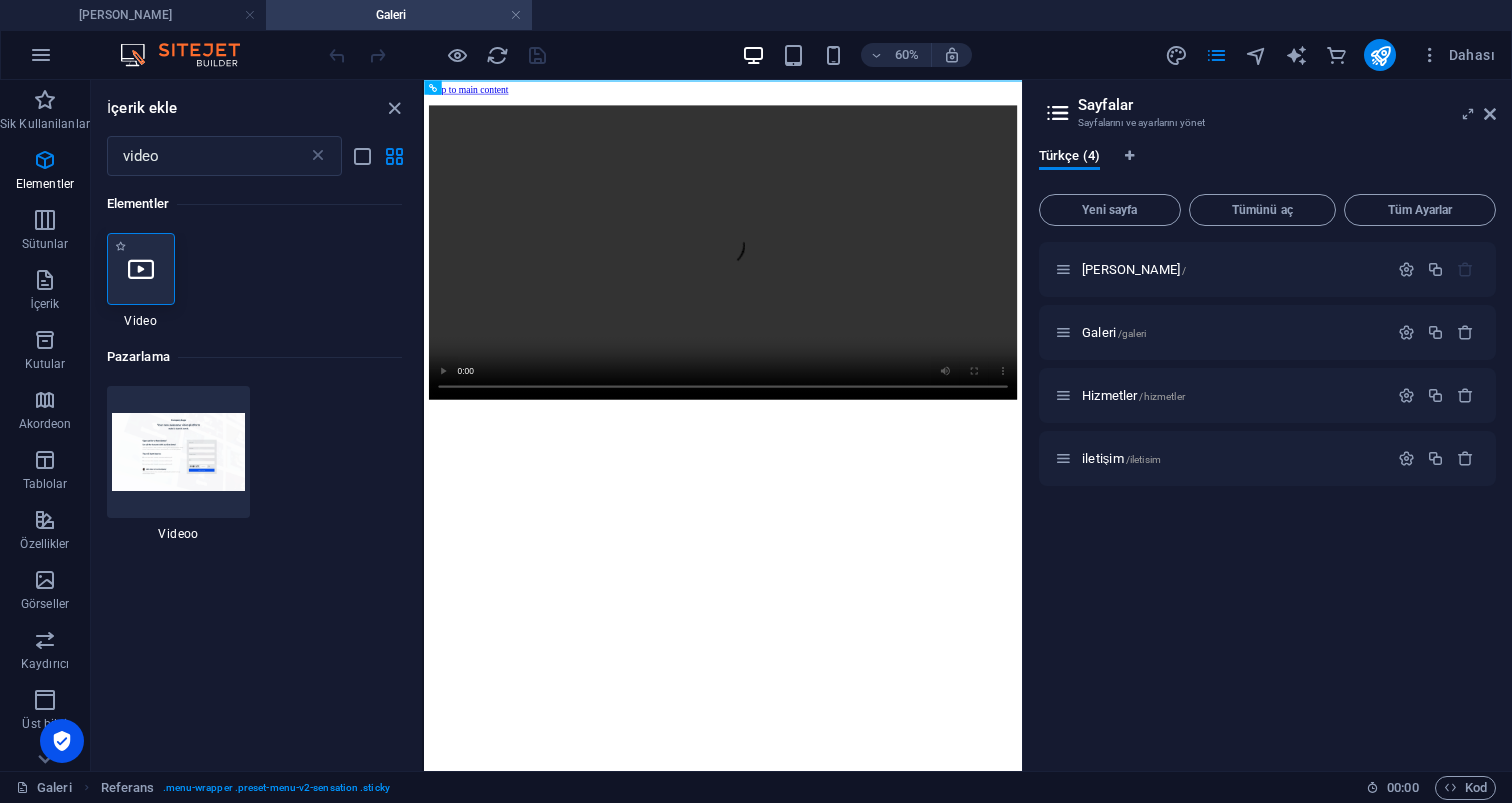 select on "%" 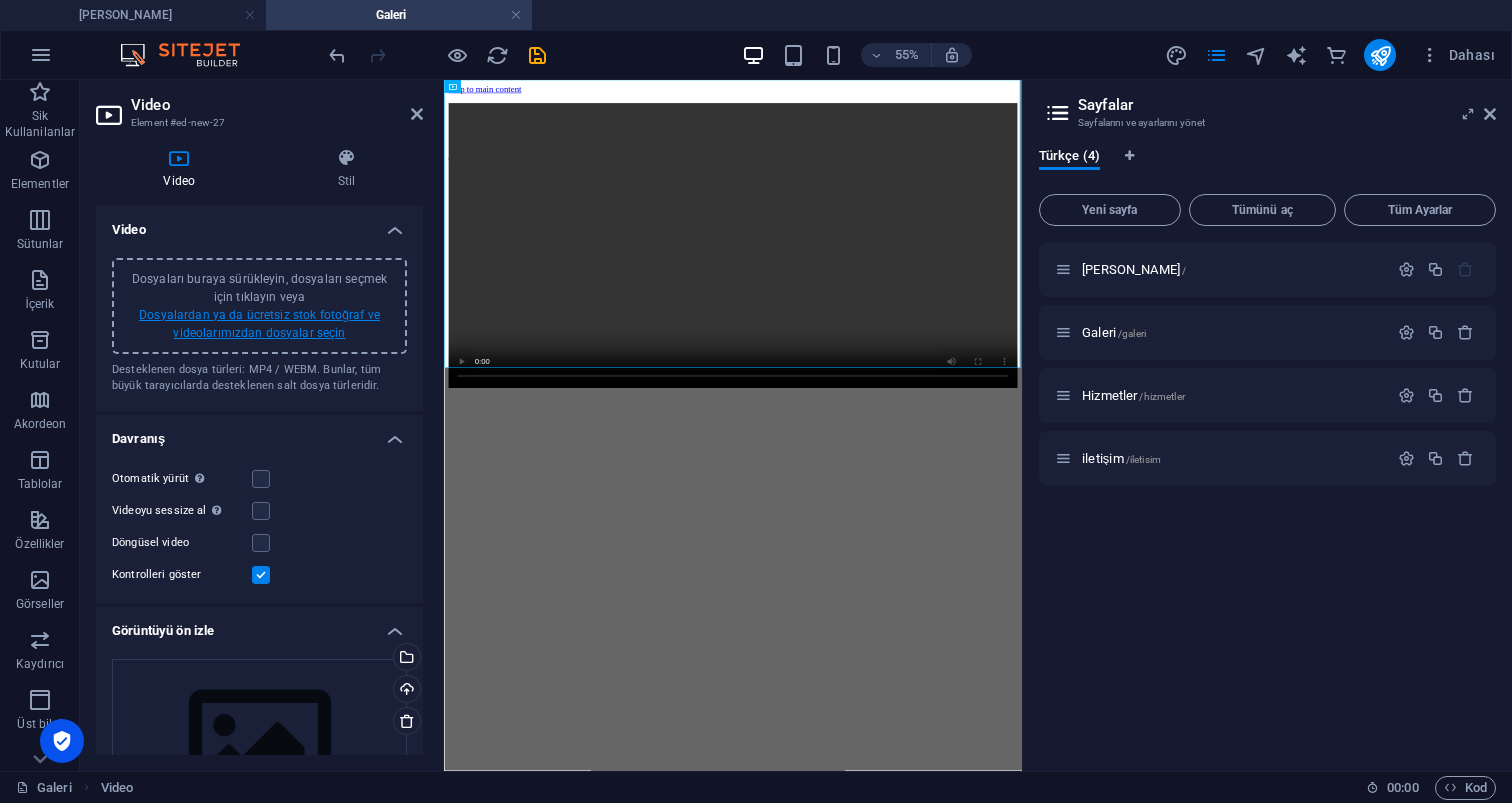 click on "Dosyalardan ya da ücretsiz stok fotoğraf ve videolarımızdan dosyalar seçin" at bounding box center [259, 324] 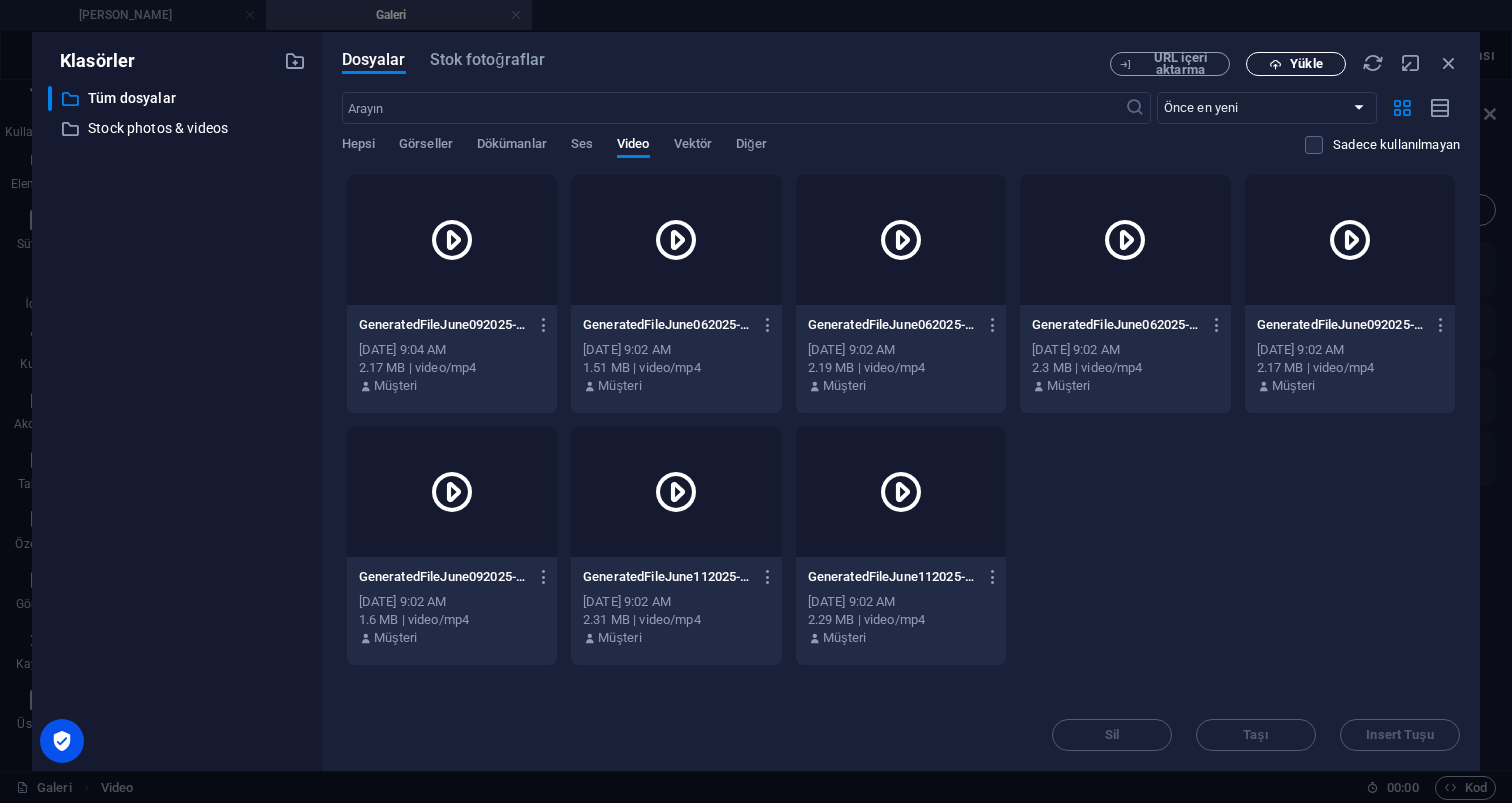 click on "Yükle" at bounding box center [1306, 64] 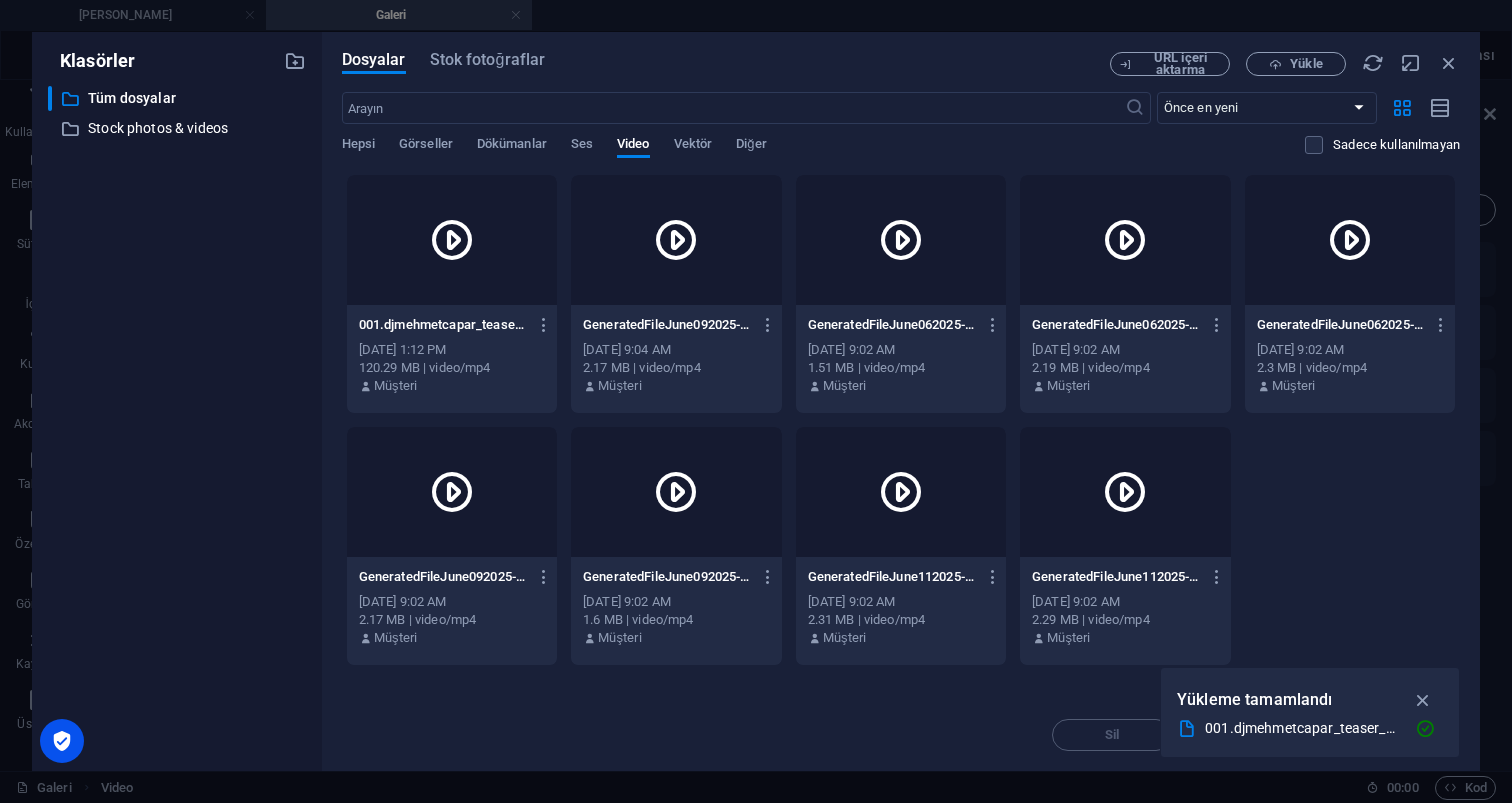 click at bounding box center (452, 240) 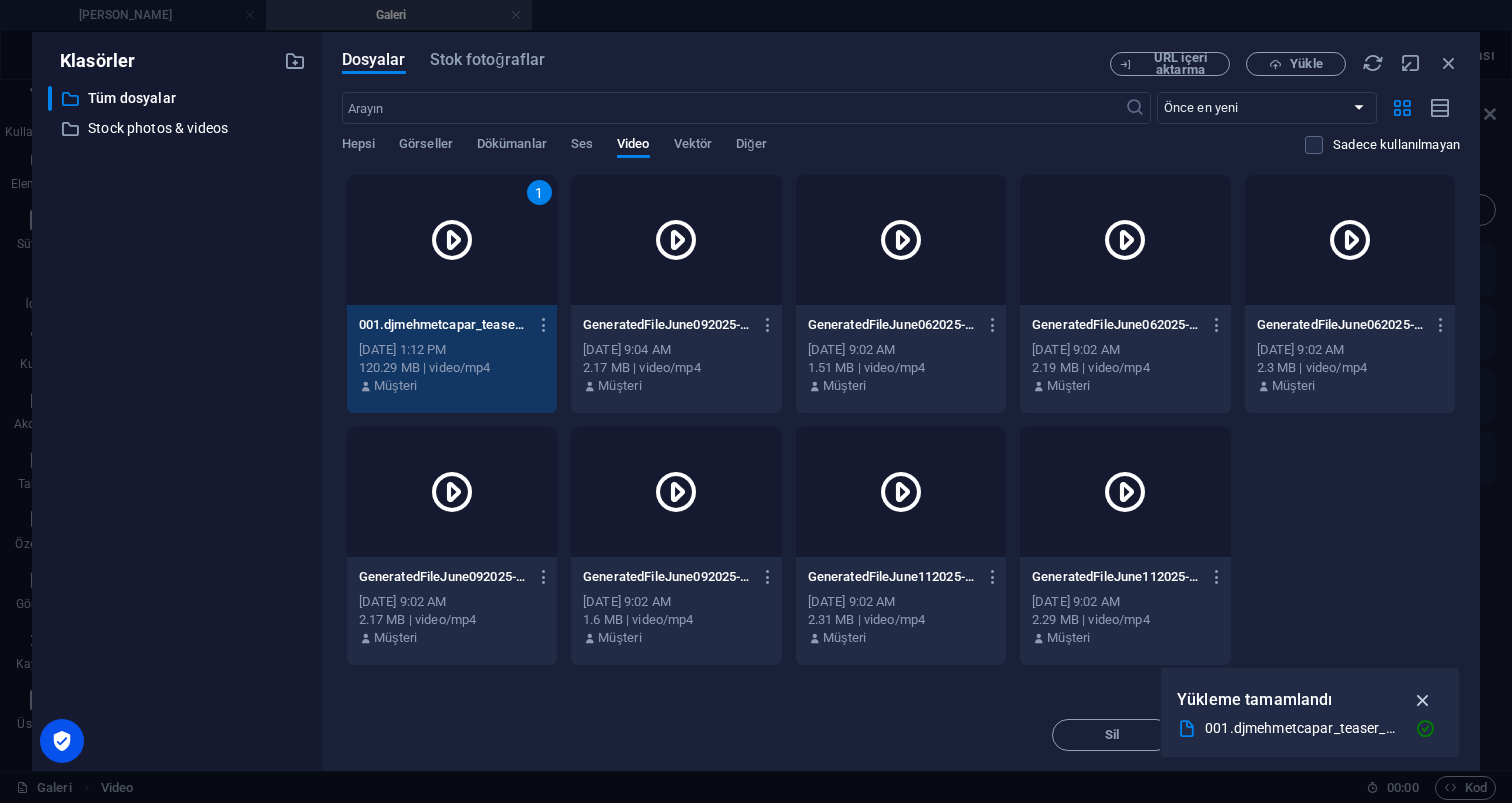 click at bounding box center (1423, 700) 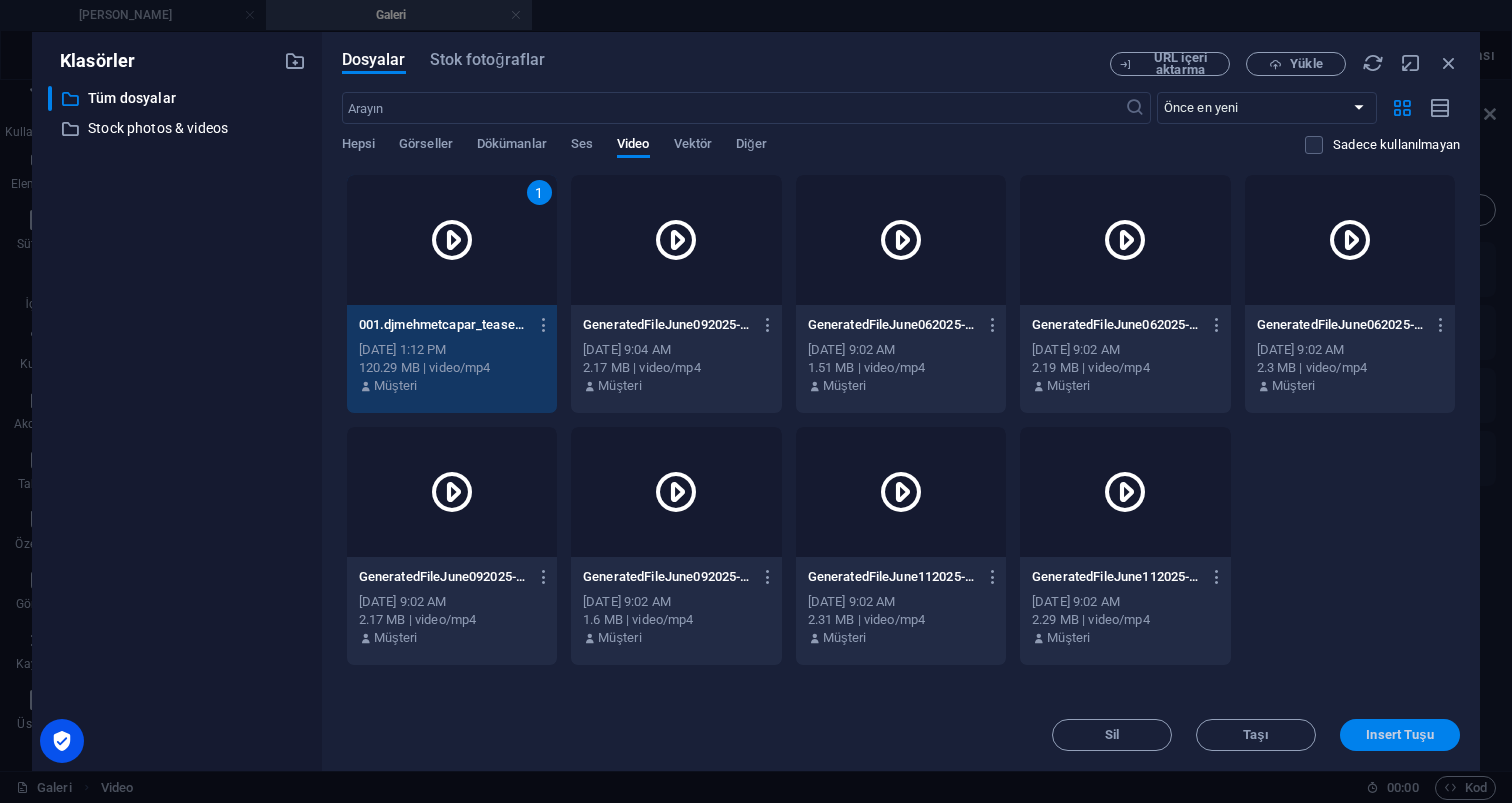click on "Insert Tuşu" at bounding box center (1399, 735) 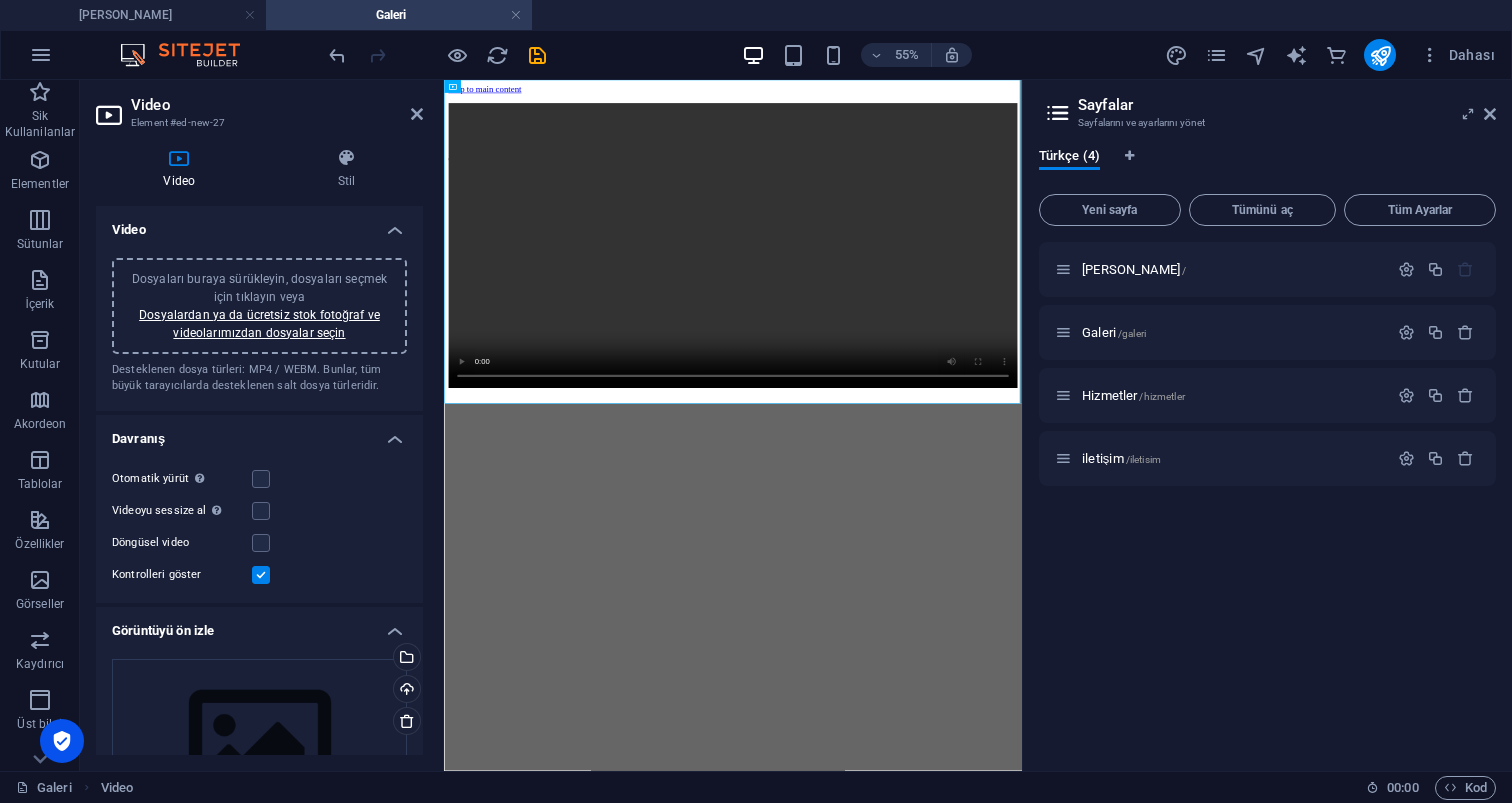 click at bounding box center (261, 575) 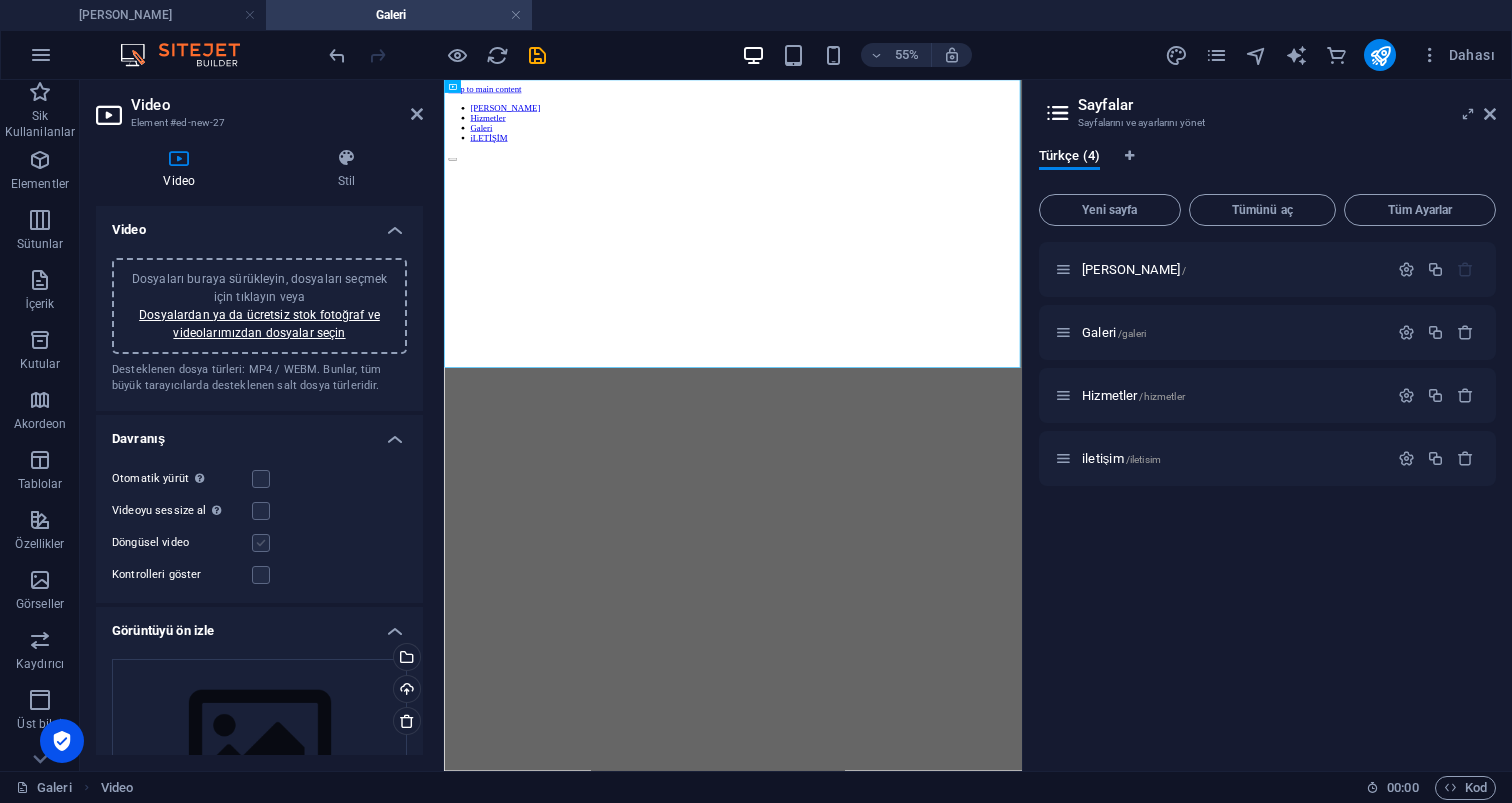click at bounding box center (261, 543) 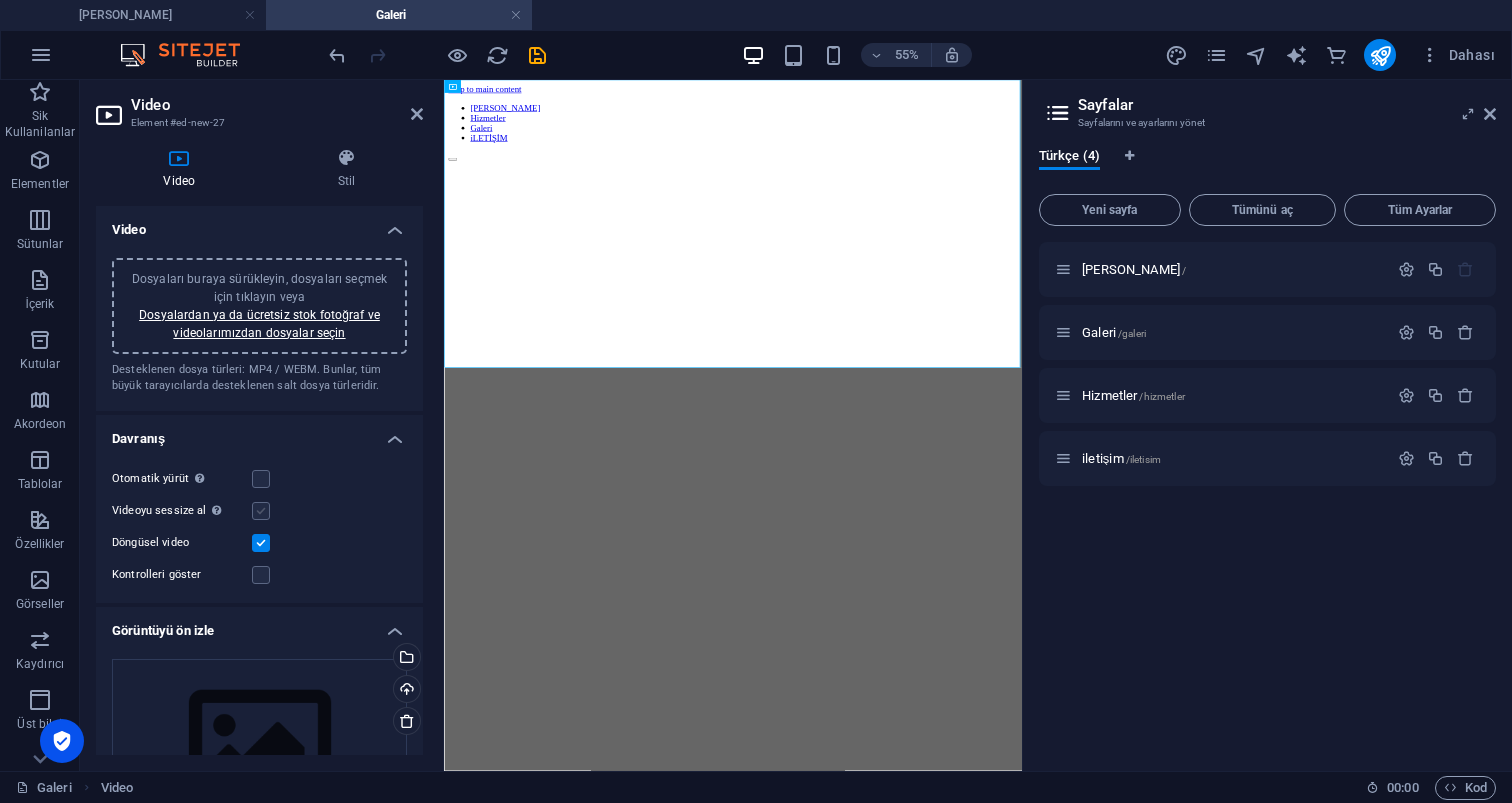 click at bounding box center [261, 511] 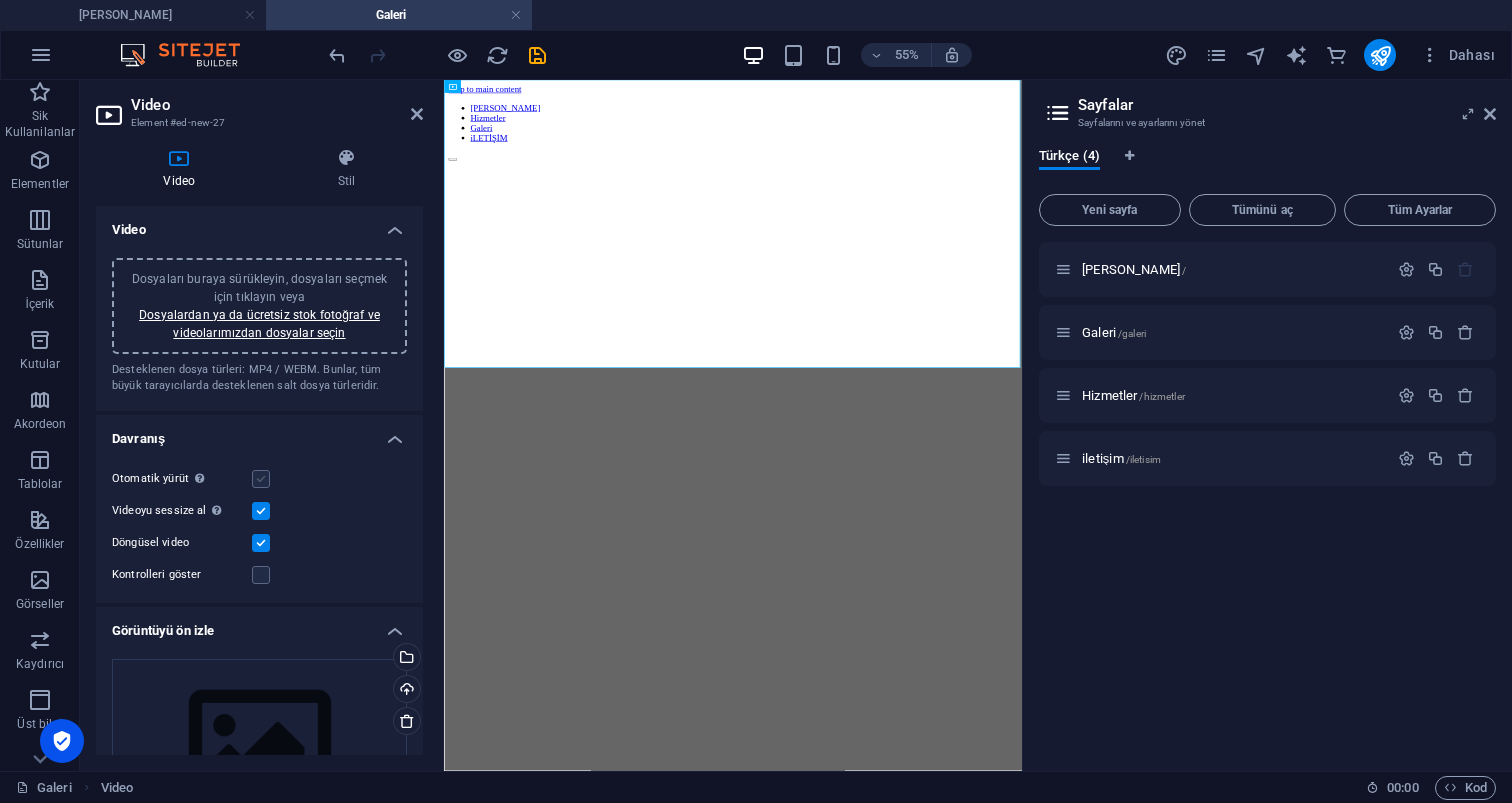click at bounding box center (261, 479) 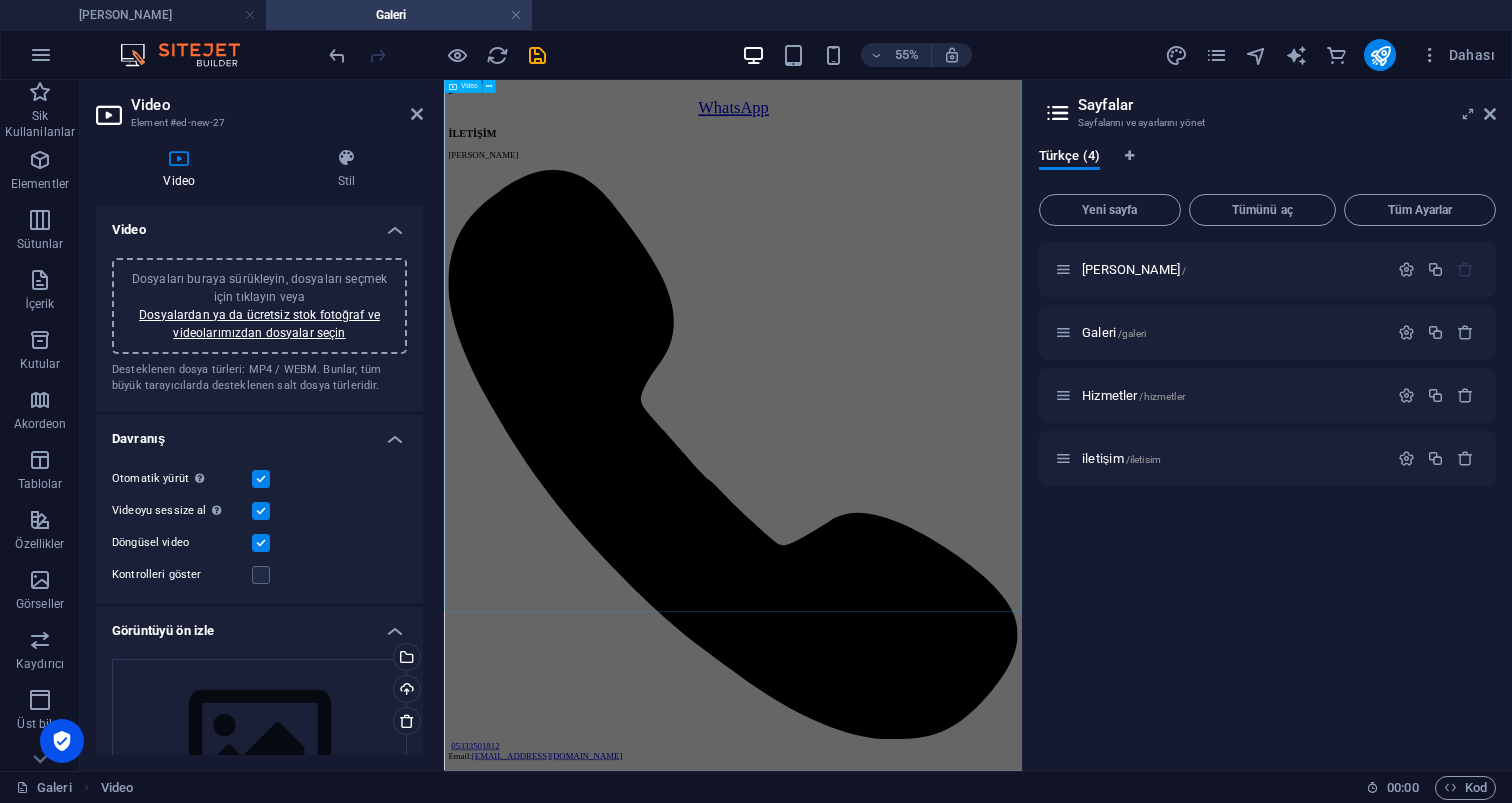scroll, scrollTop: 5192, scrollLeft: 0, axis: vertical 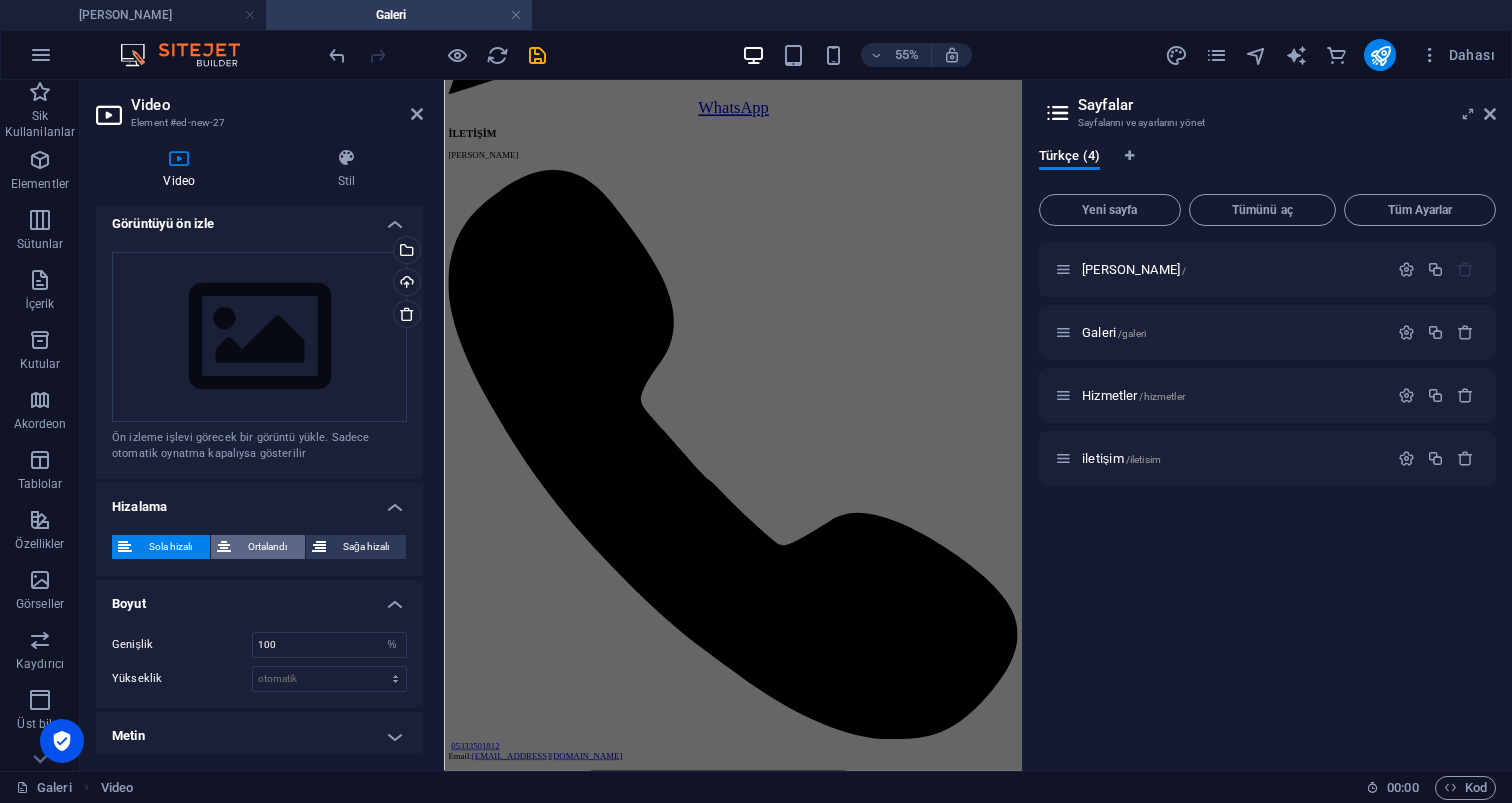 click on "Ortalandı" at bounding box center (268, 547) 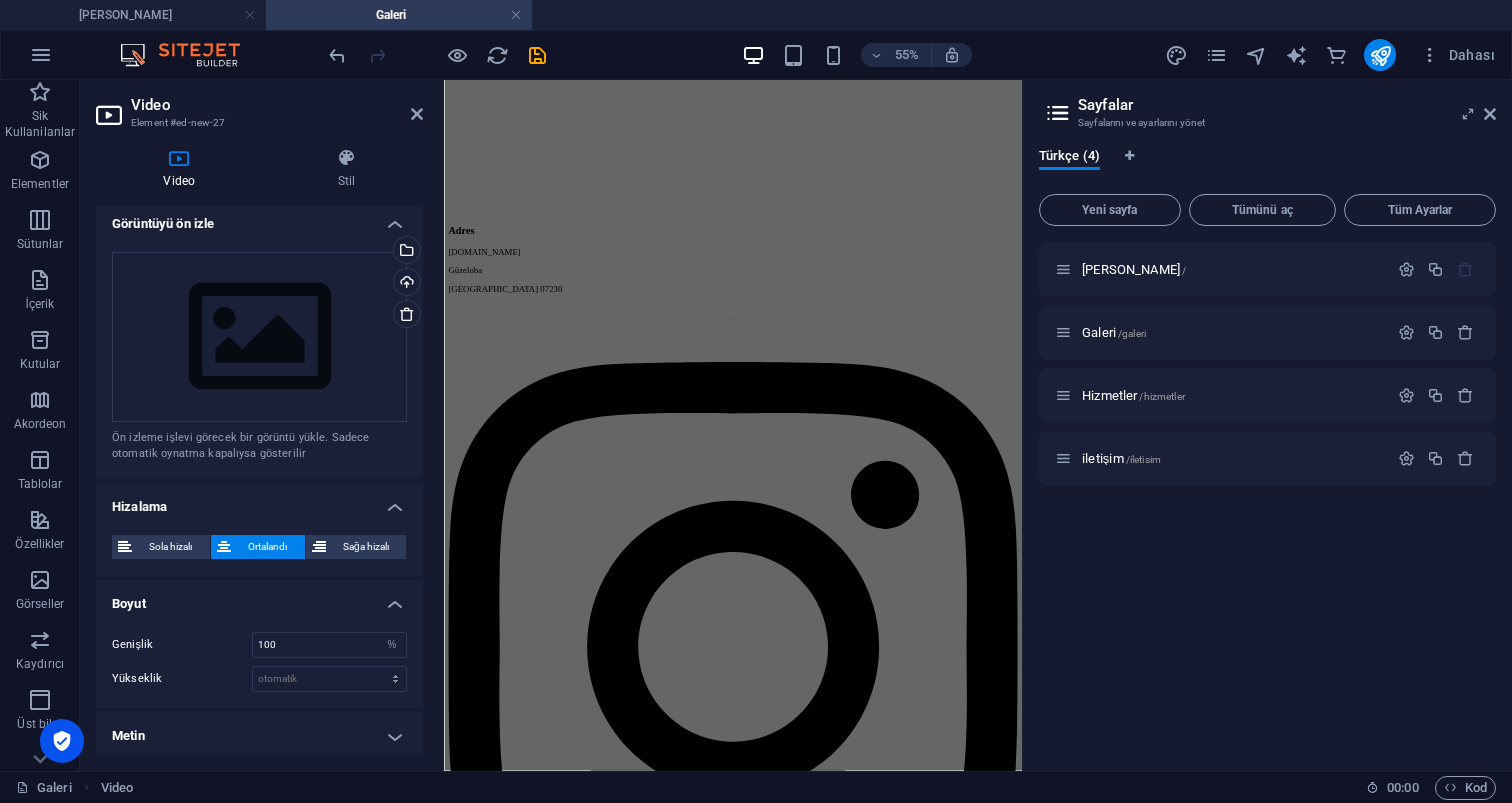 scroll, scrollTop: 0, scrollLeft: 0, axis: both 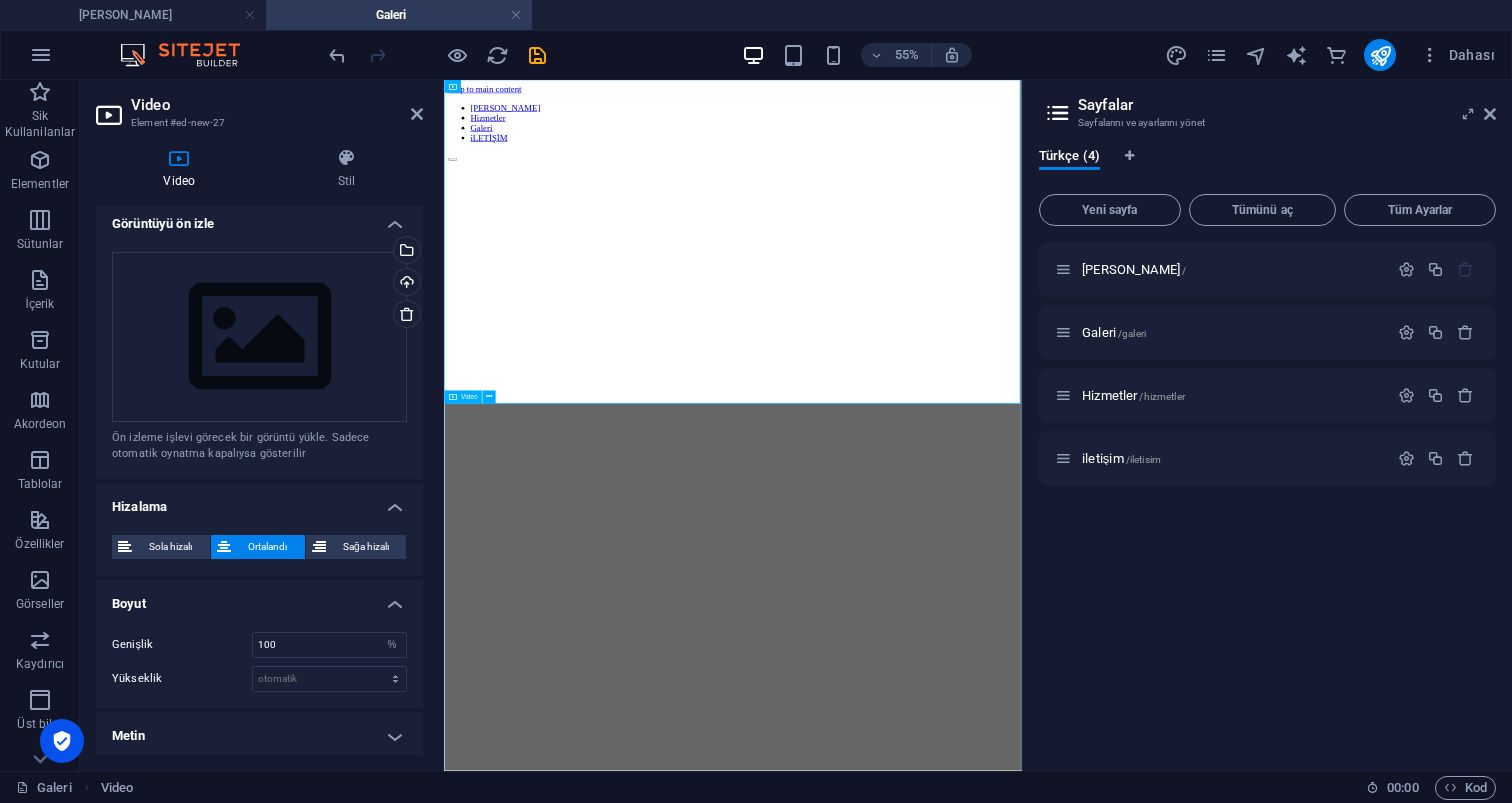 click at bounding box center (969, 905) 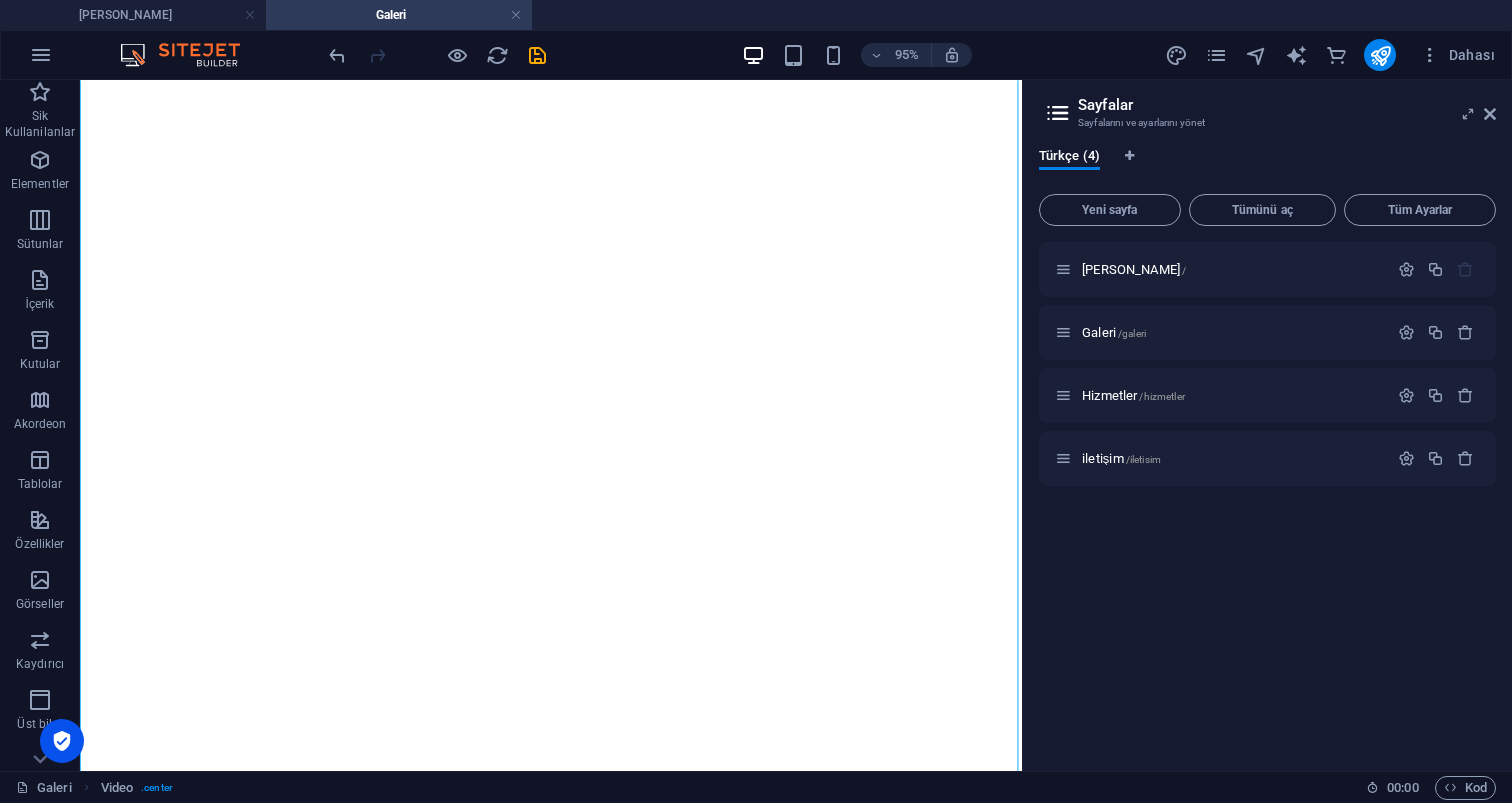 scroll, scrollTop: 1073, scrollLeft: 0, axis: vertical 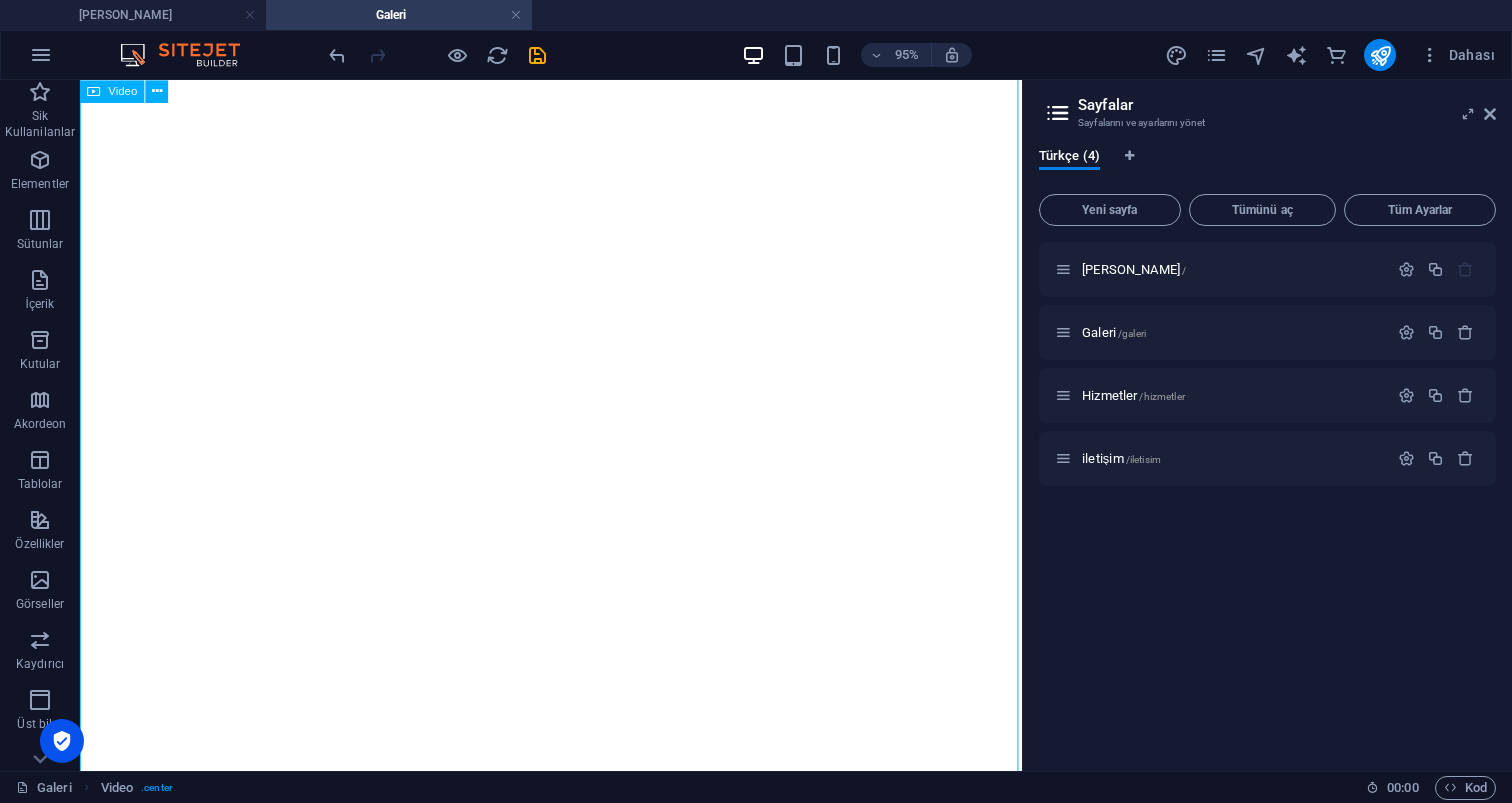 click at bounding box center [576, -213] 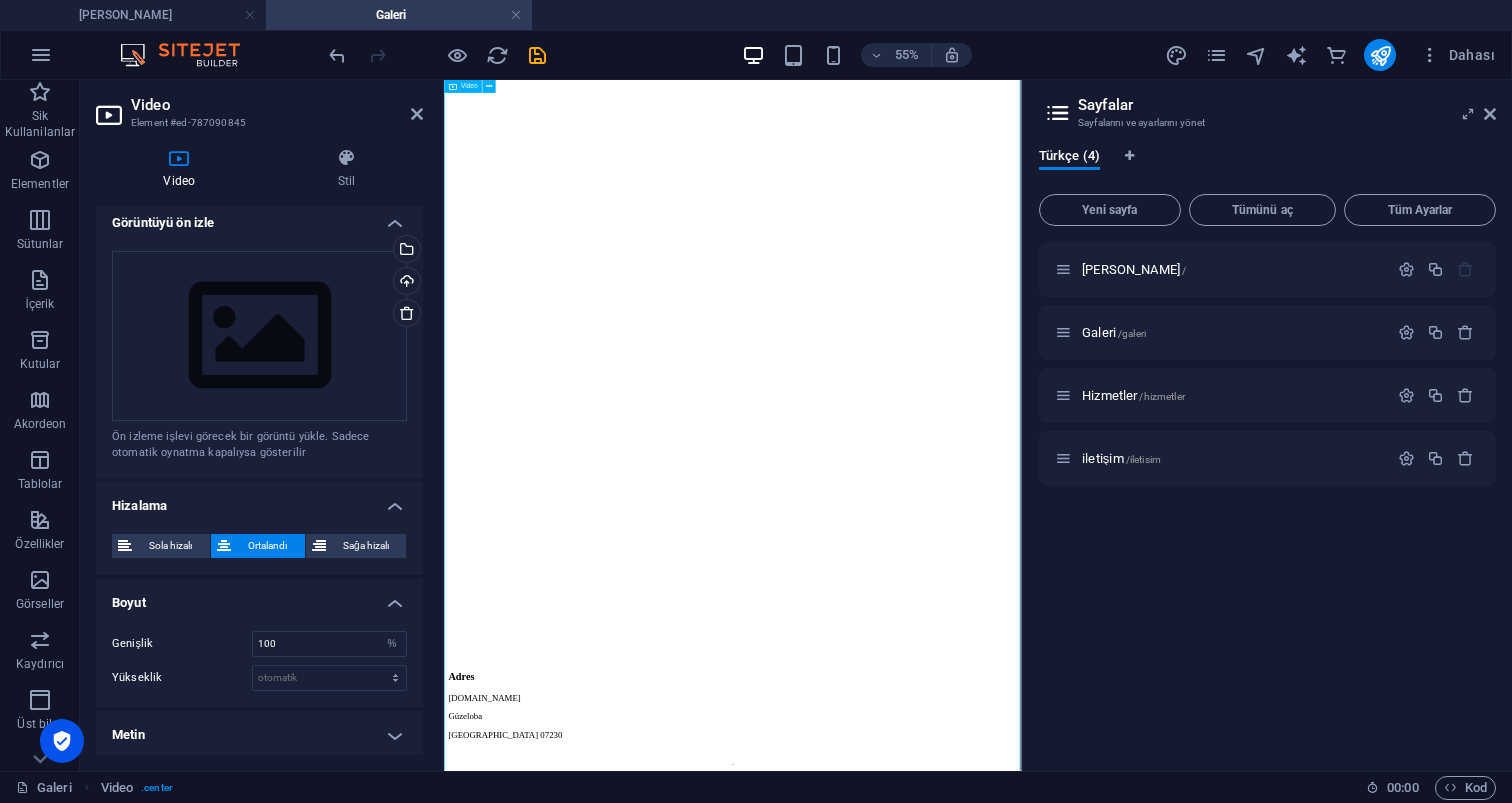 scroll, scrollTop: 407, scrollLeft: 0, axis: vertical 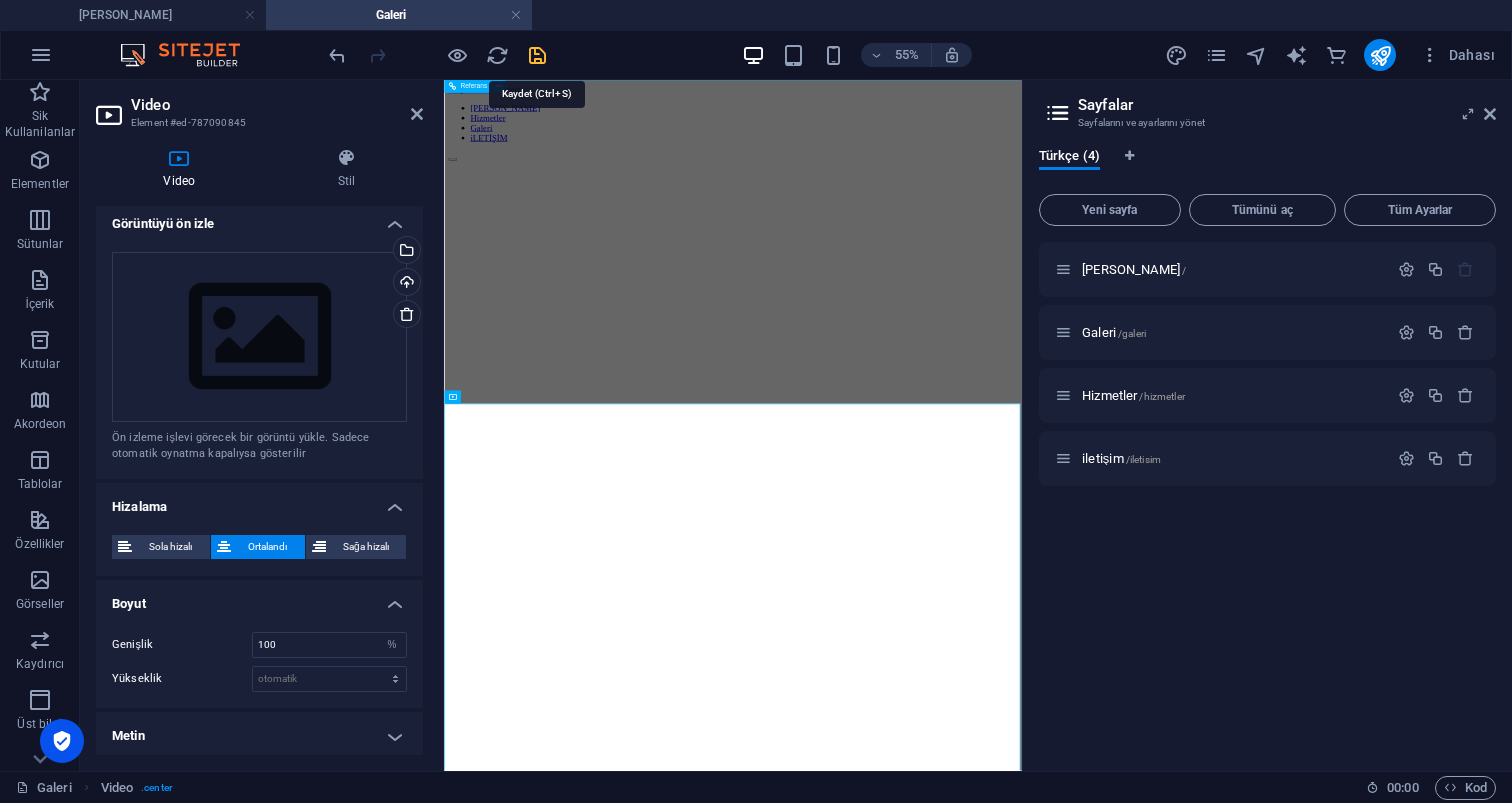 drag, startPoint x: 534, startPoint y: 54, endPoint x: 487, endPoint y: 9, distance: 65.06919 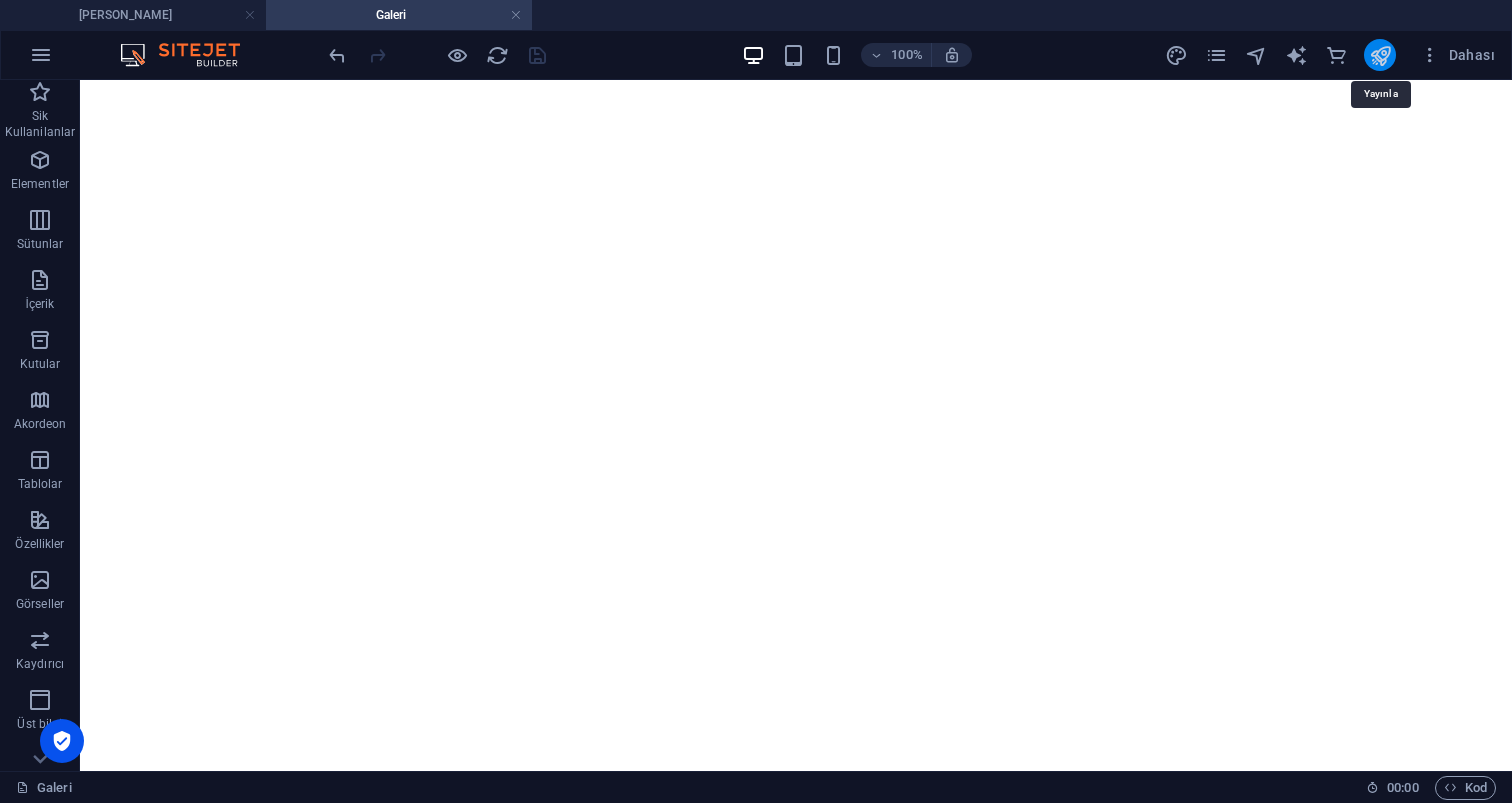 click at bounding box center [1380, 55] 